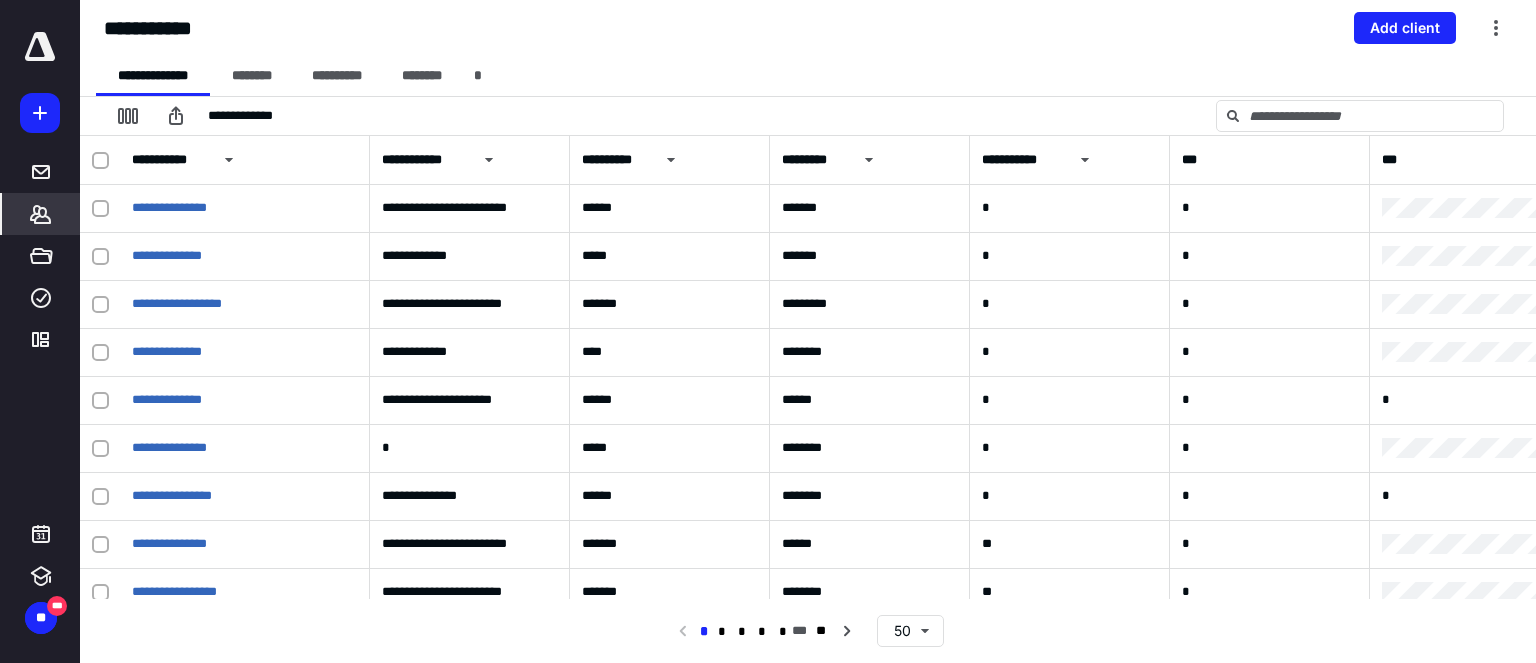 scroll, scrollTop: 0, scrollLeft: 0, axis: both 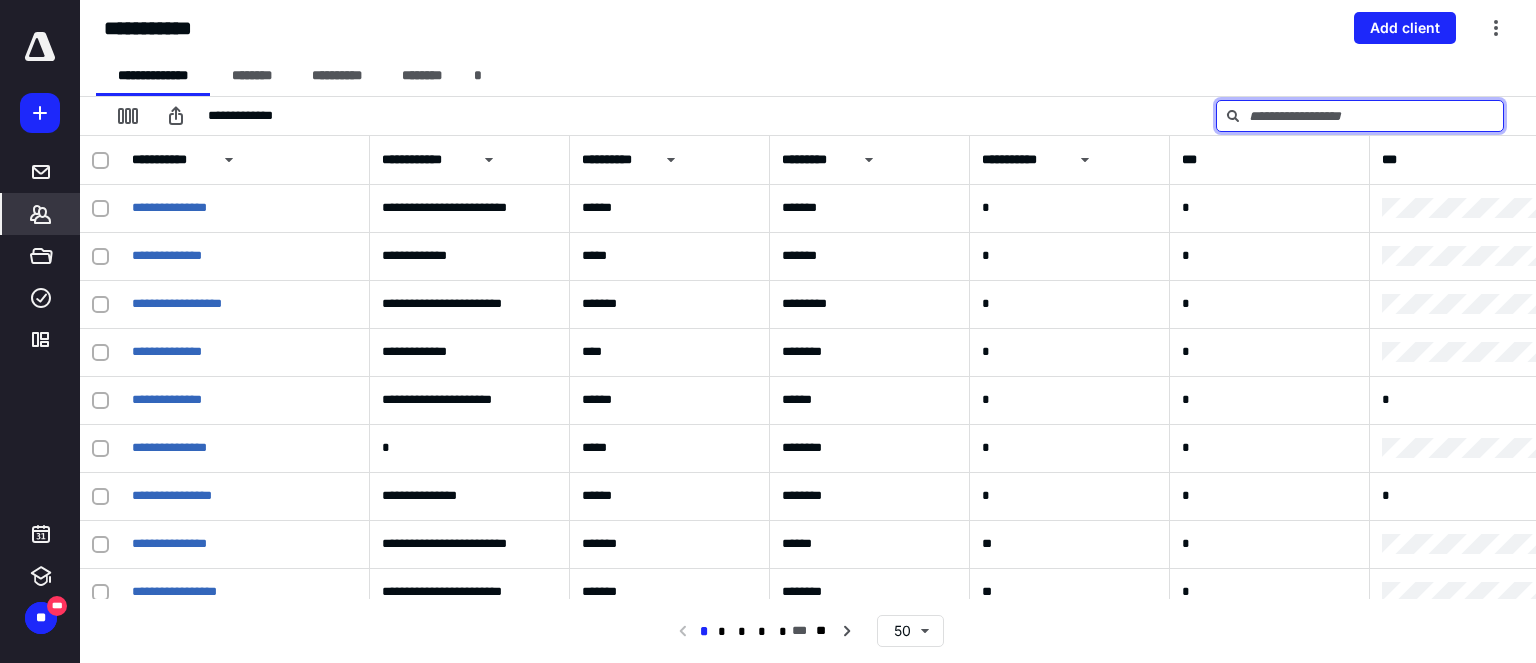 click at bounding box center (1360, 116) 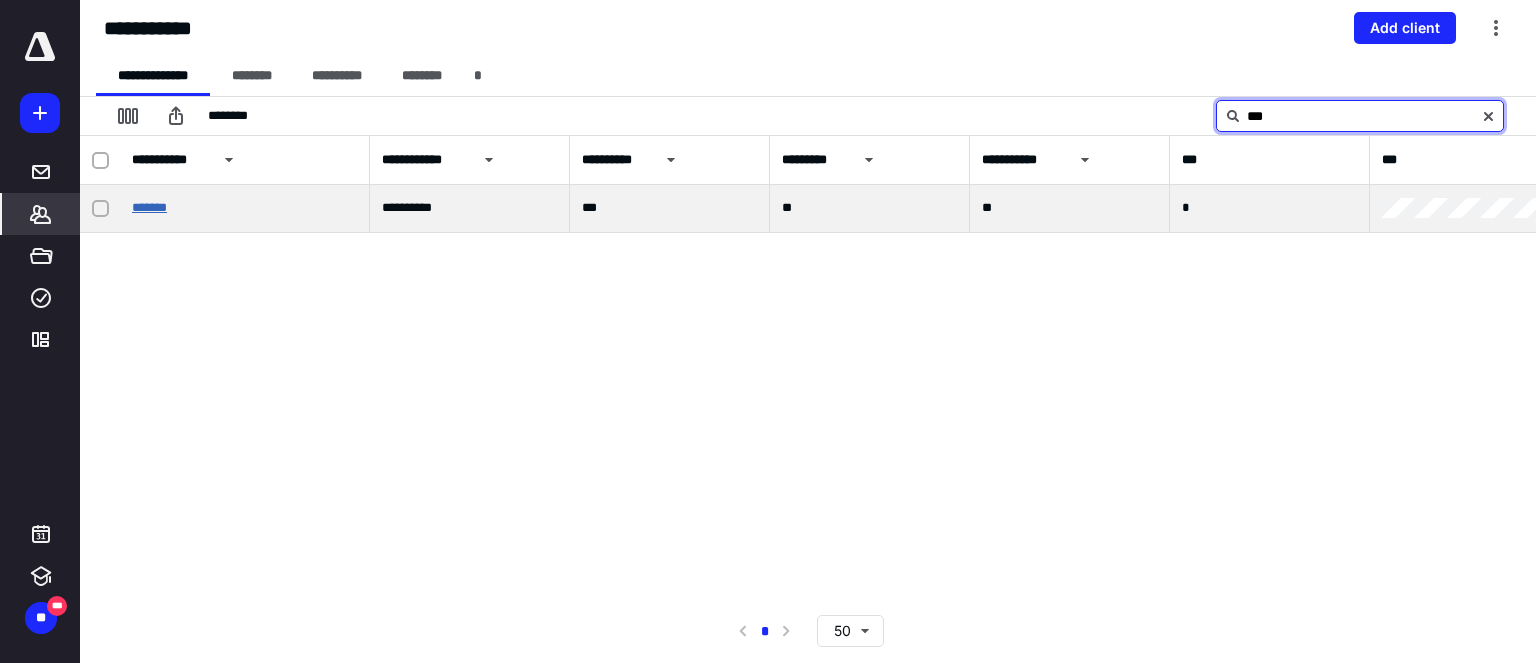 type on "***" 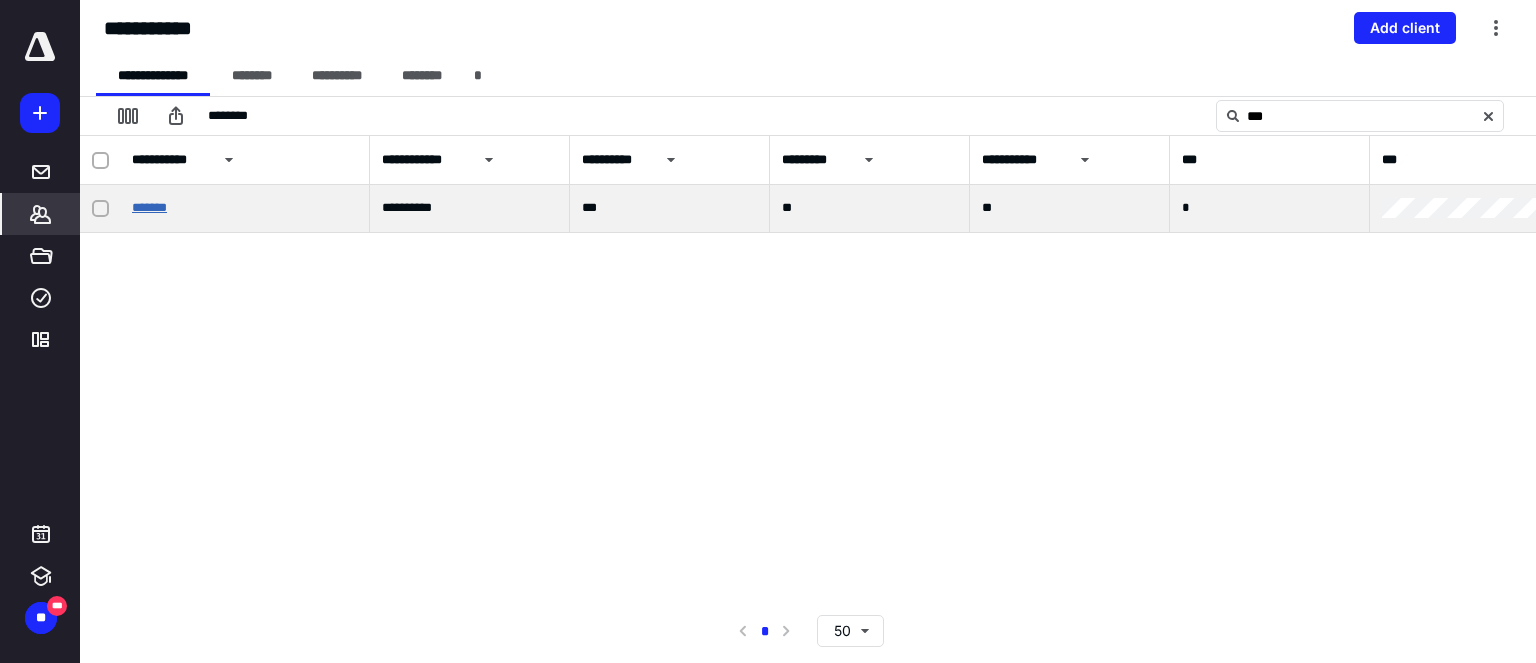 click on "*******" at bounding box center [149, 207] 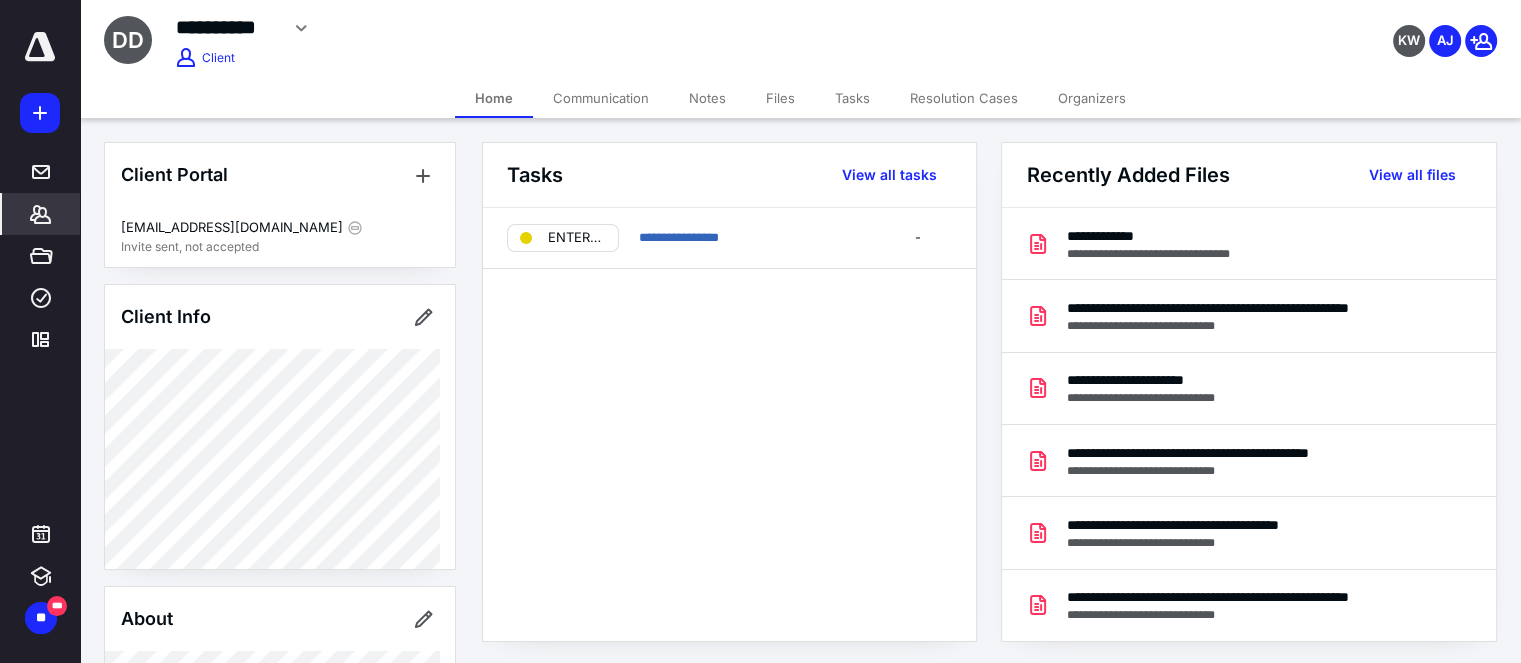click on "Files" at bounding box center [780, 98] 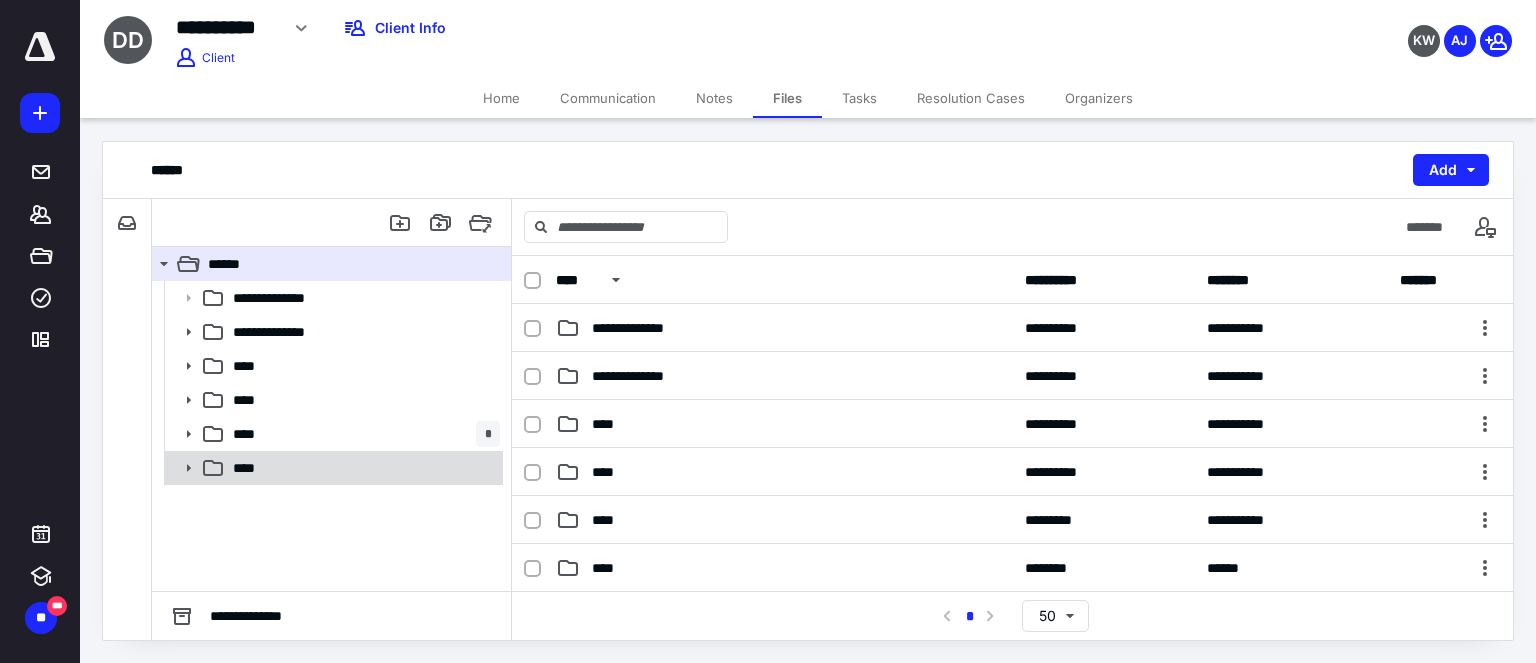 click on "****" at bounding box center (362, 468) 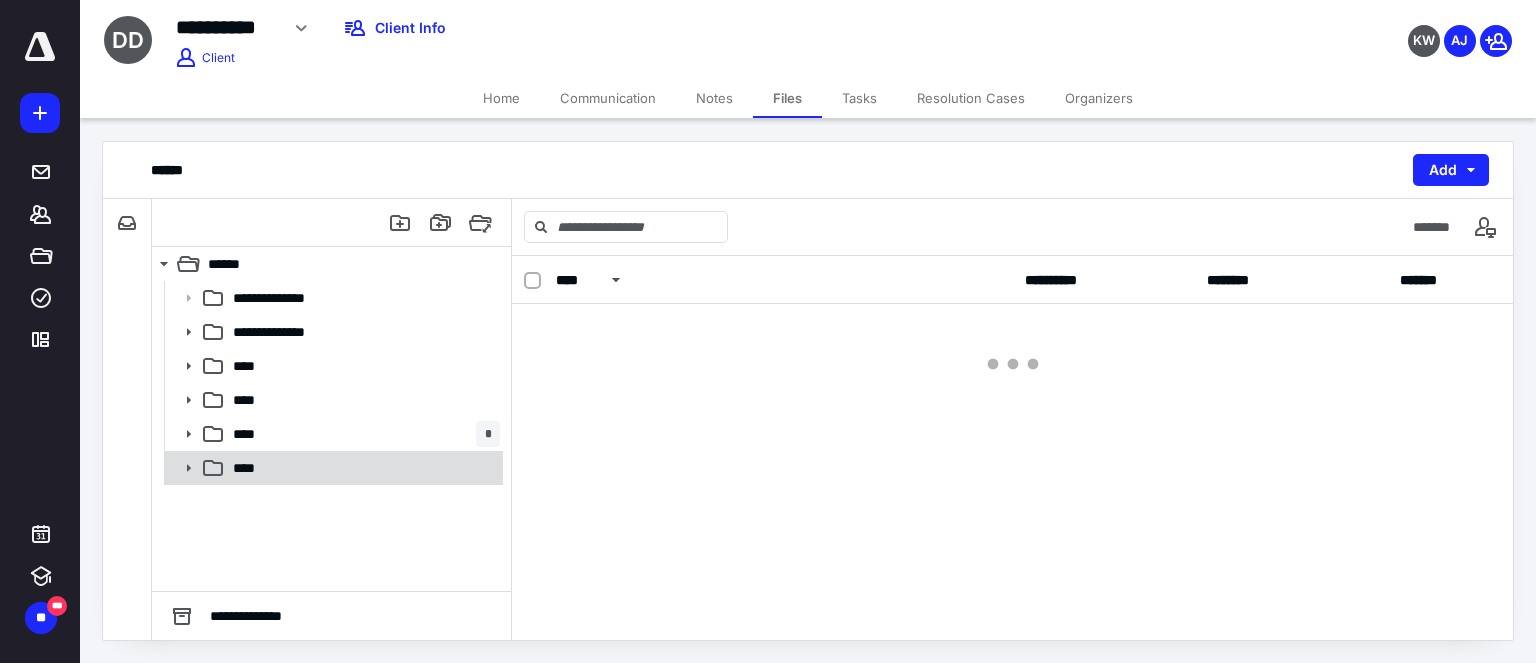 click on "****" at bounding box center [362, 468] 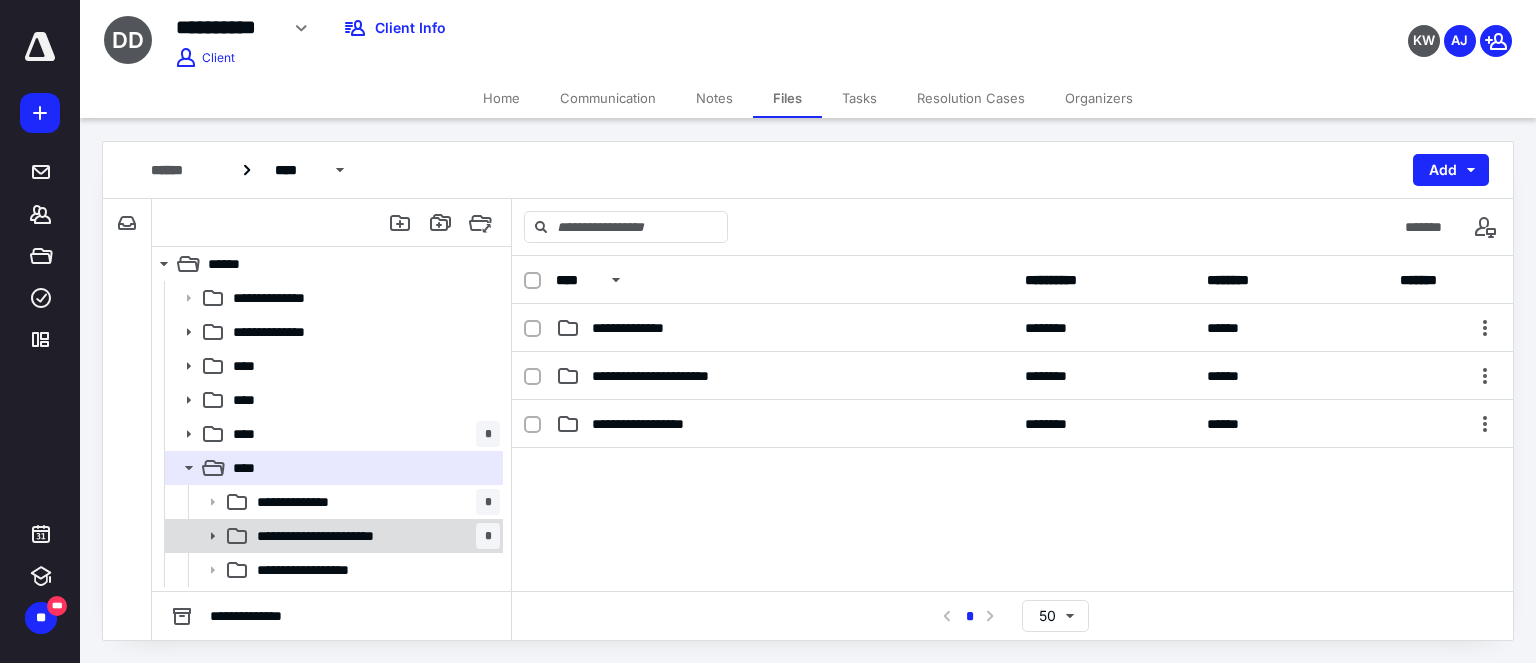 click on "**********" at bounding box center [341, 536] 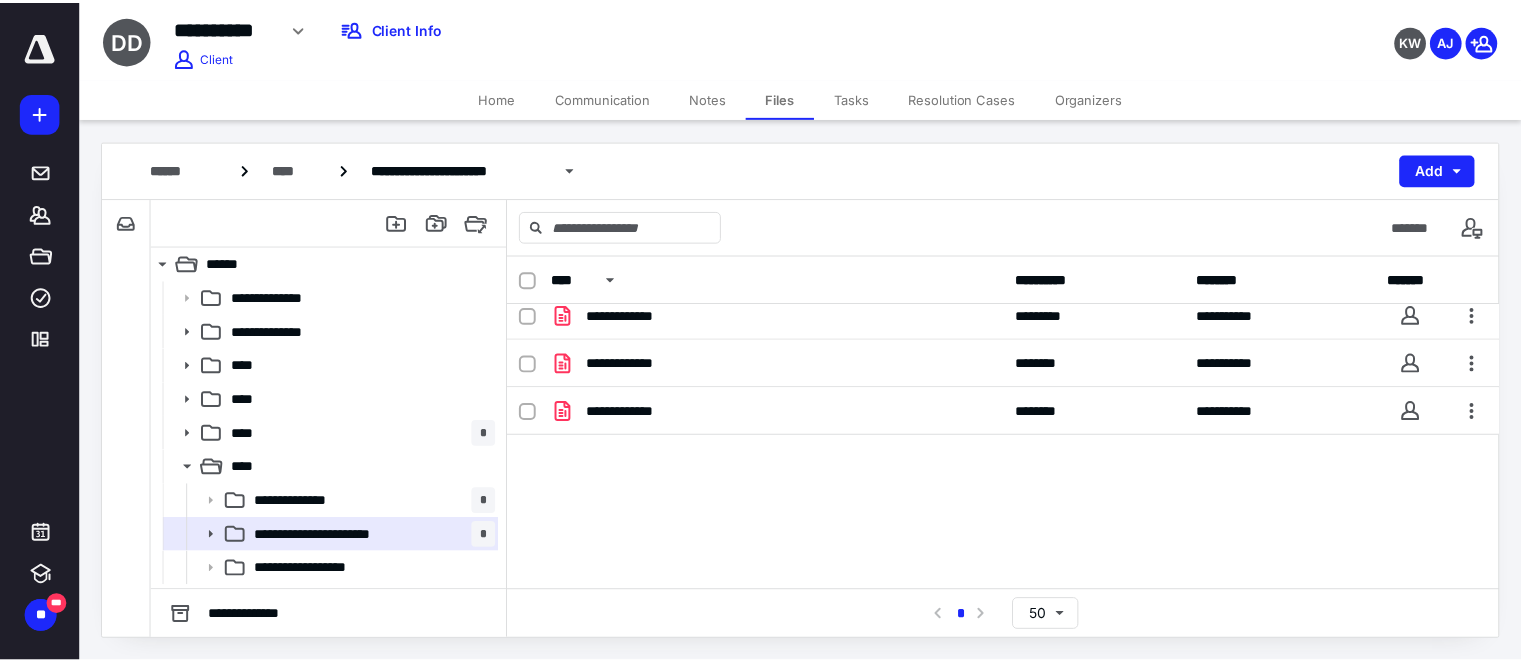 scroll, scrollTop: 0, scrollLeft: 0, axis: both 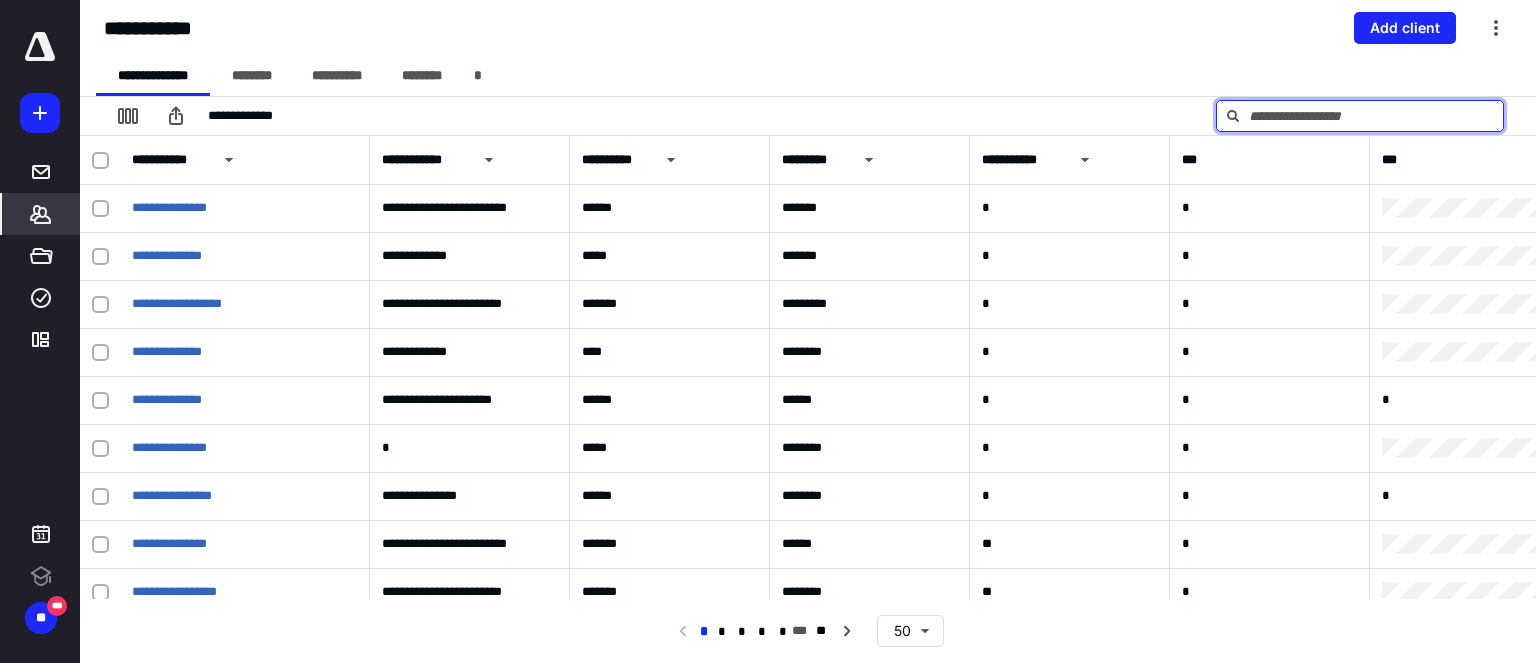 click at bounding box center (1360, 116) 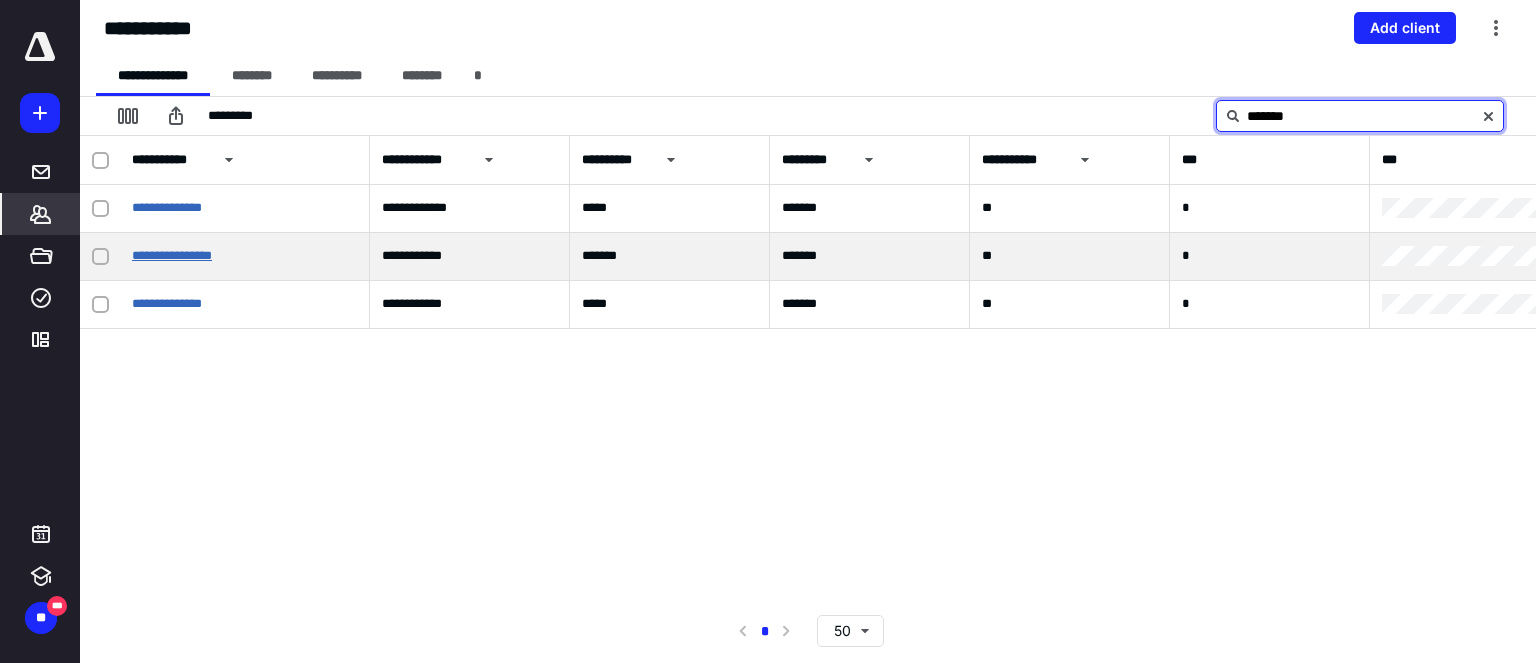 type on "*******" 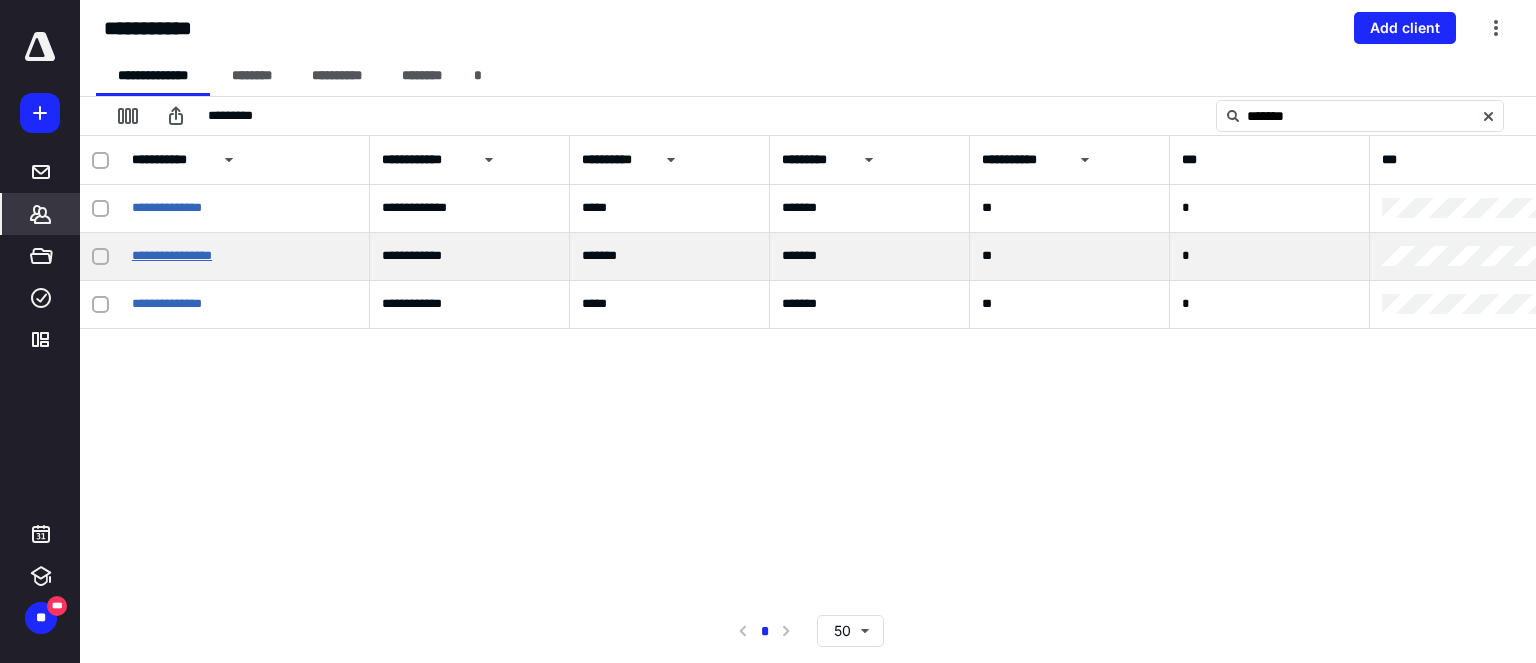 click on "**********" at bounding box center (172, 255) 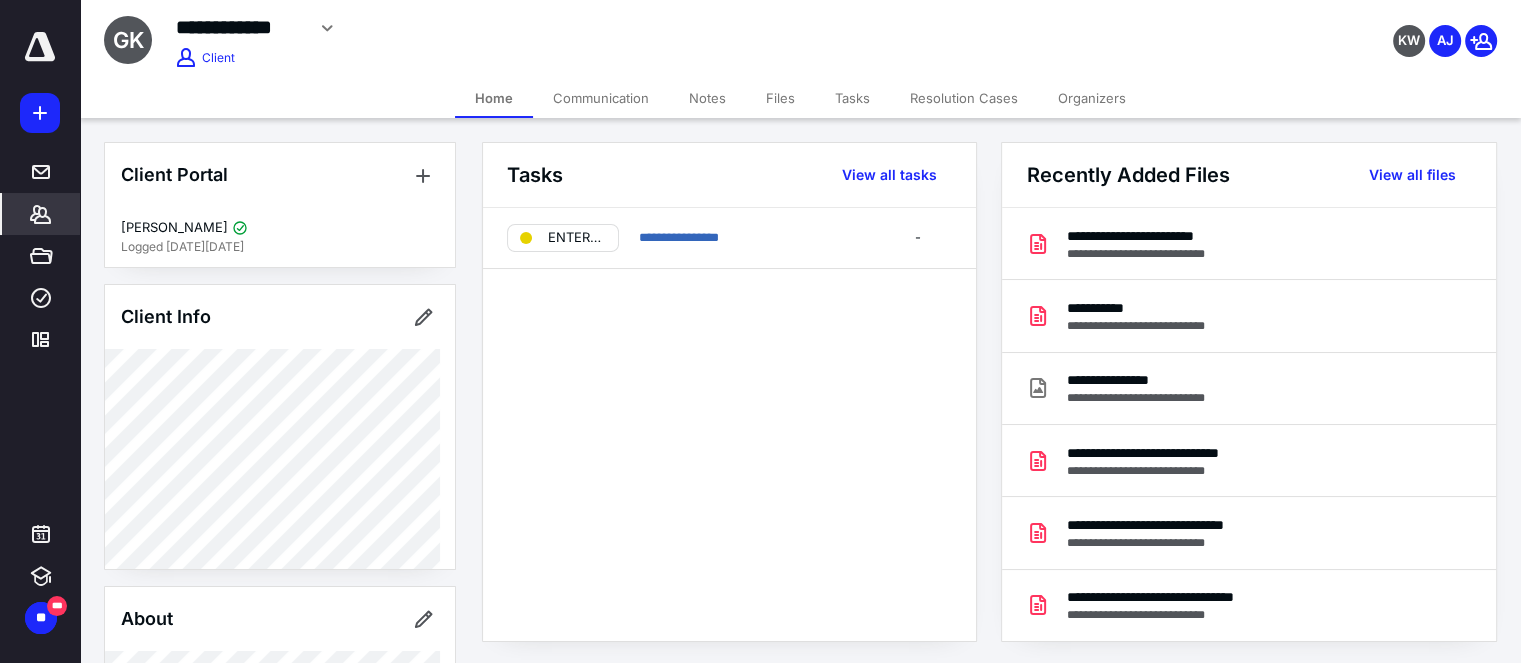 click on "Files" at bounding box center [780, 98] 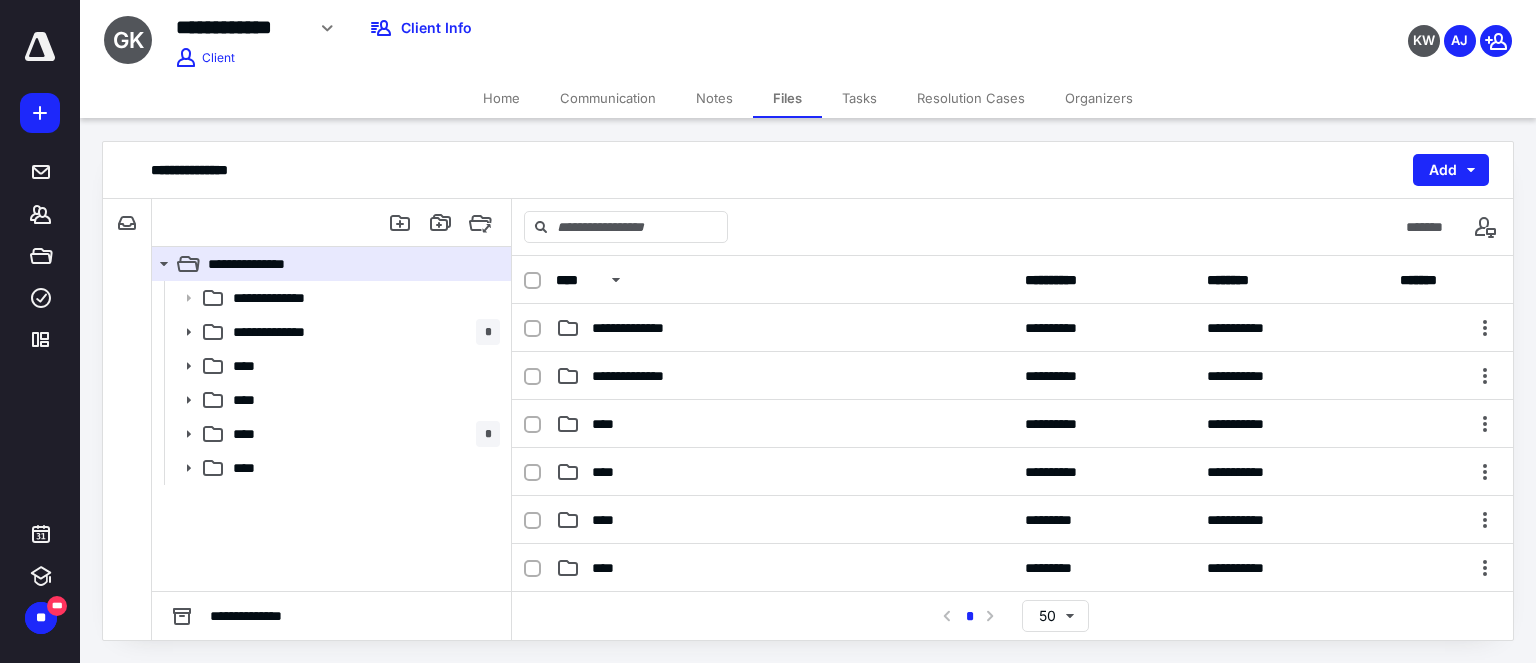 click on "Home" at bounding box center [501, 98] 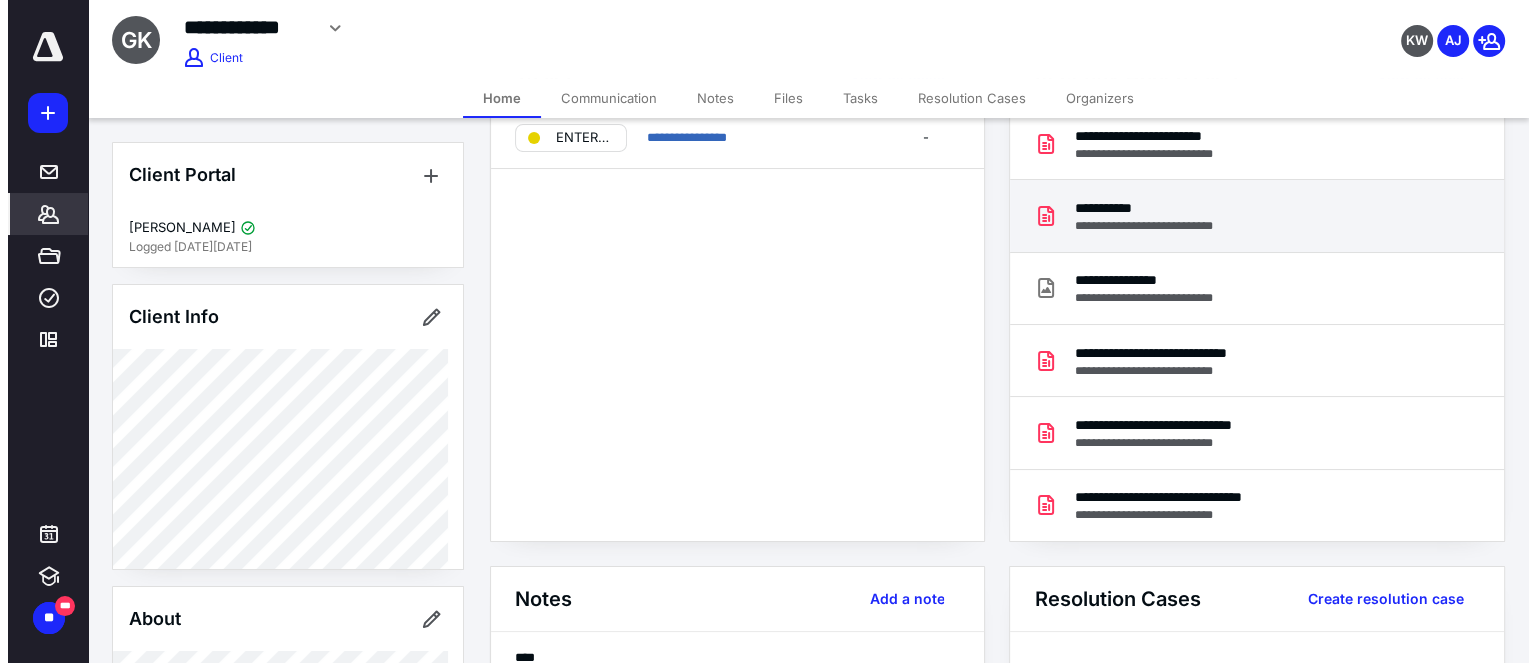 scroll, scrollTop: 0, scrollLeft: 0, axis: both 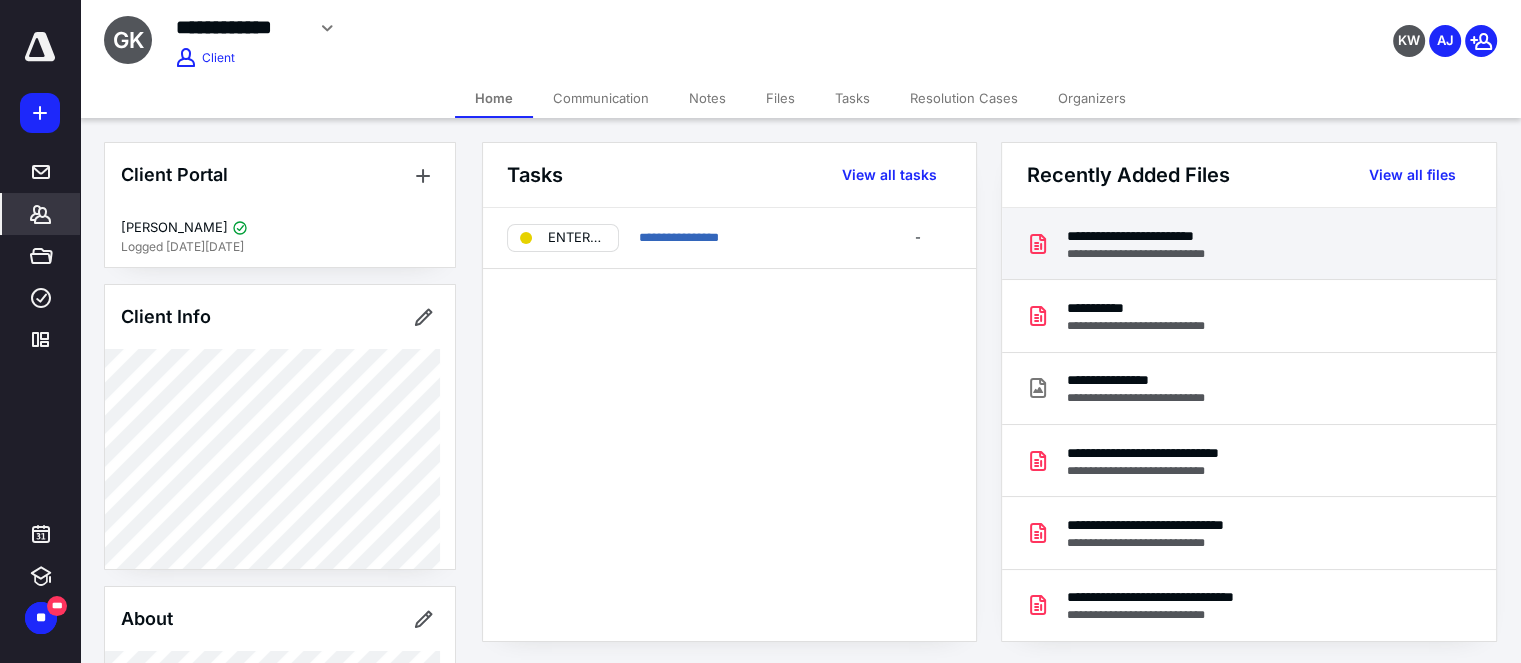 click on "**********" at bounding box center [1153, 236] 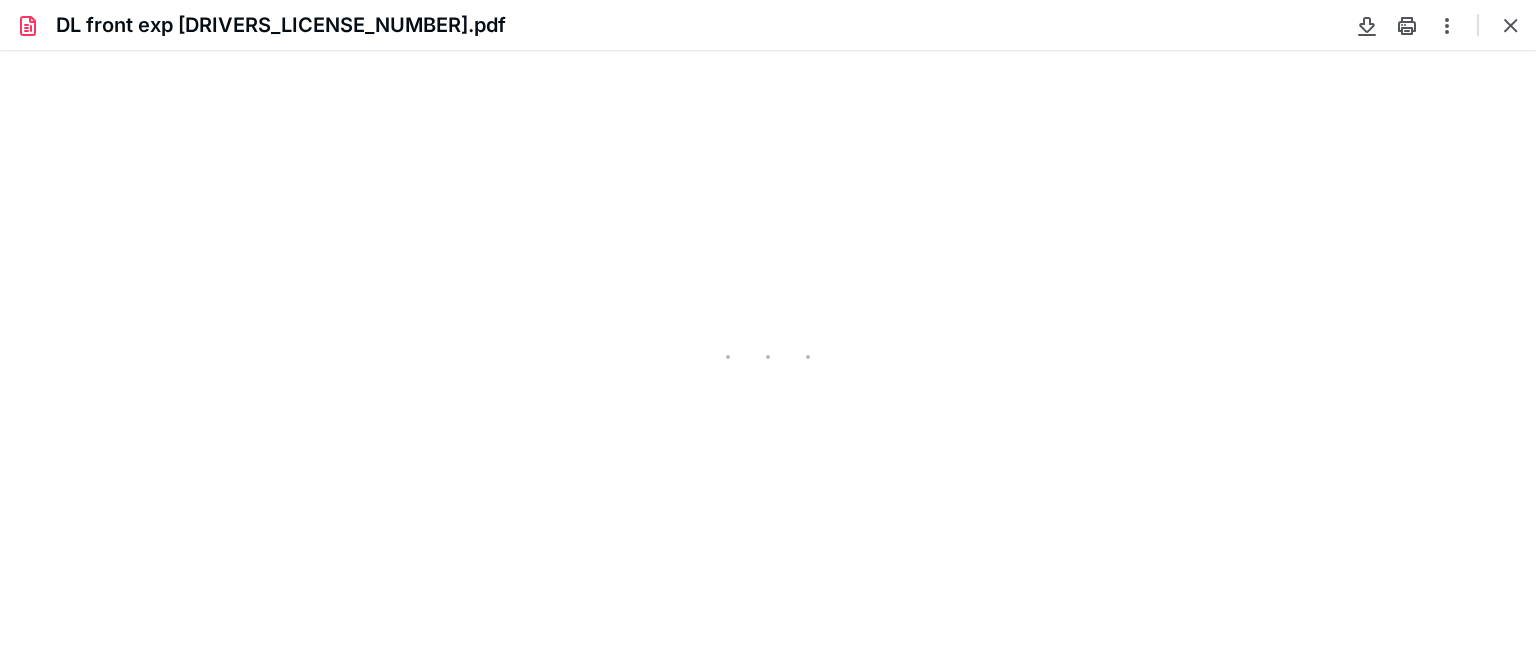 scroll, scrollTop: 0, scrollLeft: 0, axis: both 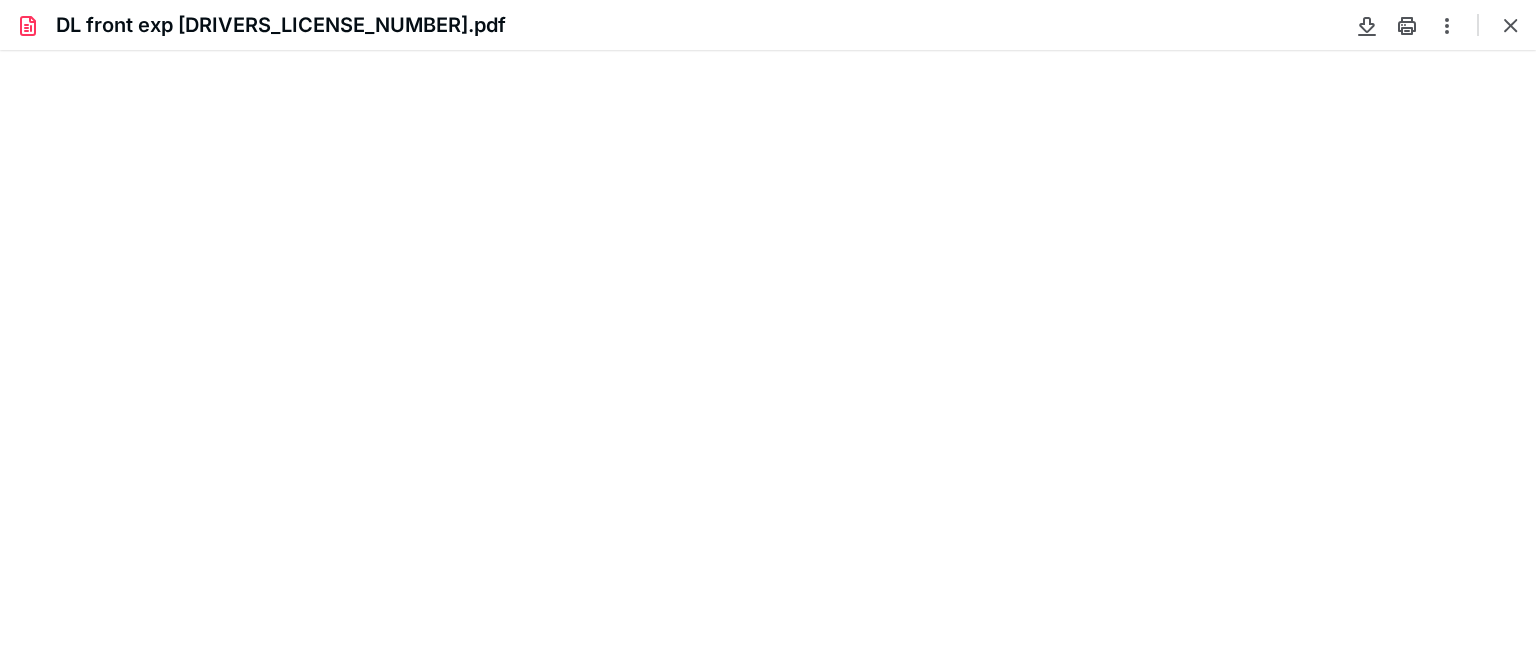 type on "73" 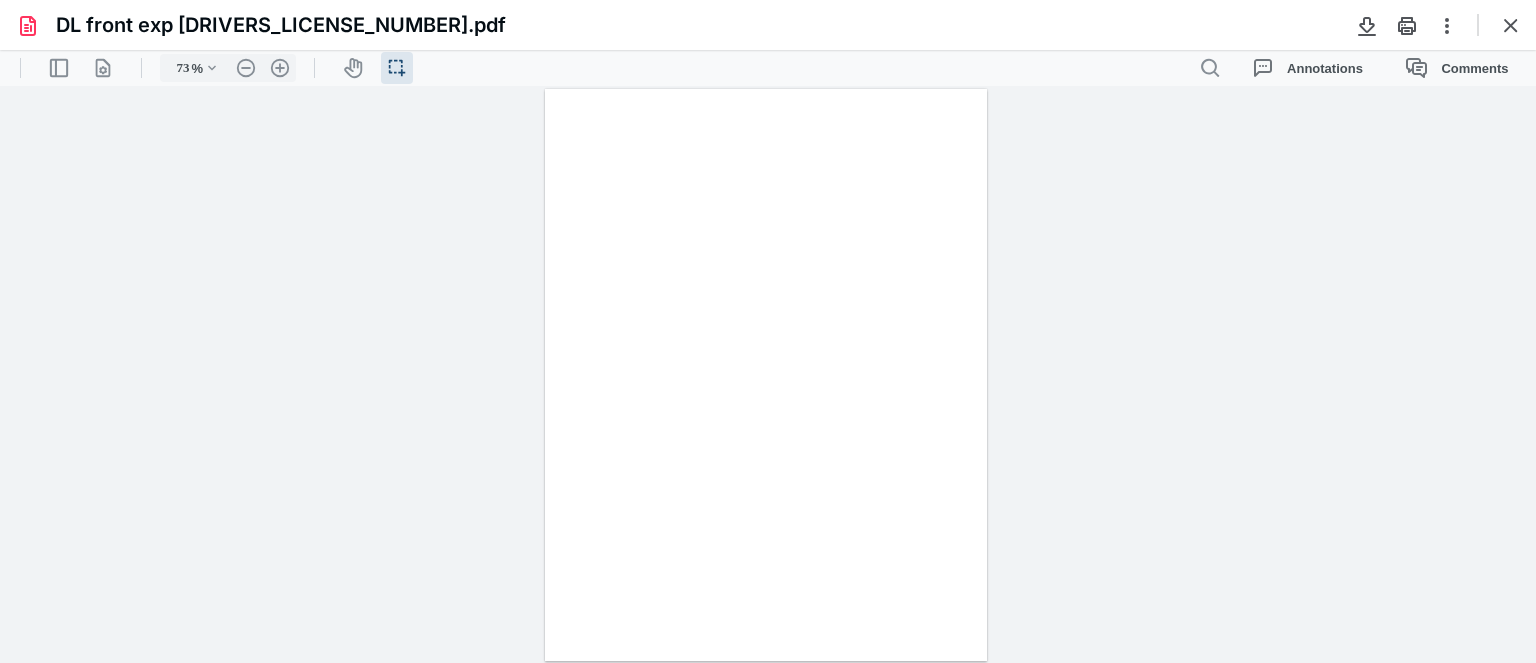 scroll, scrollTop: 0, scrollLeft: 0, axis: both 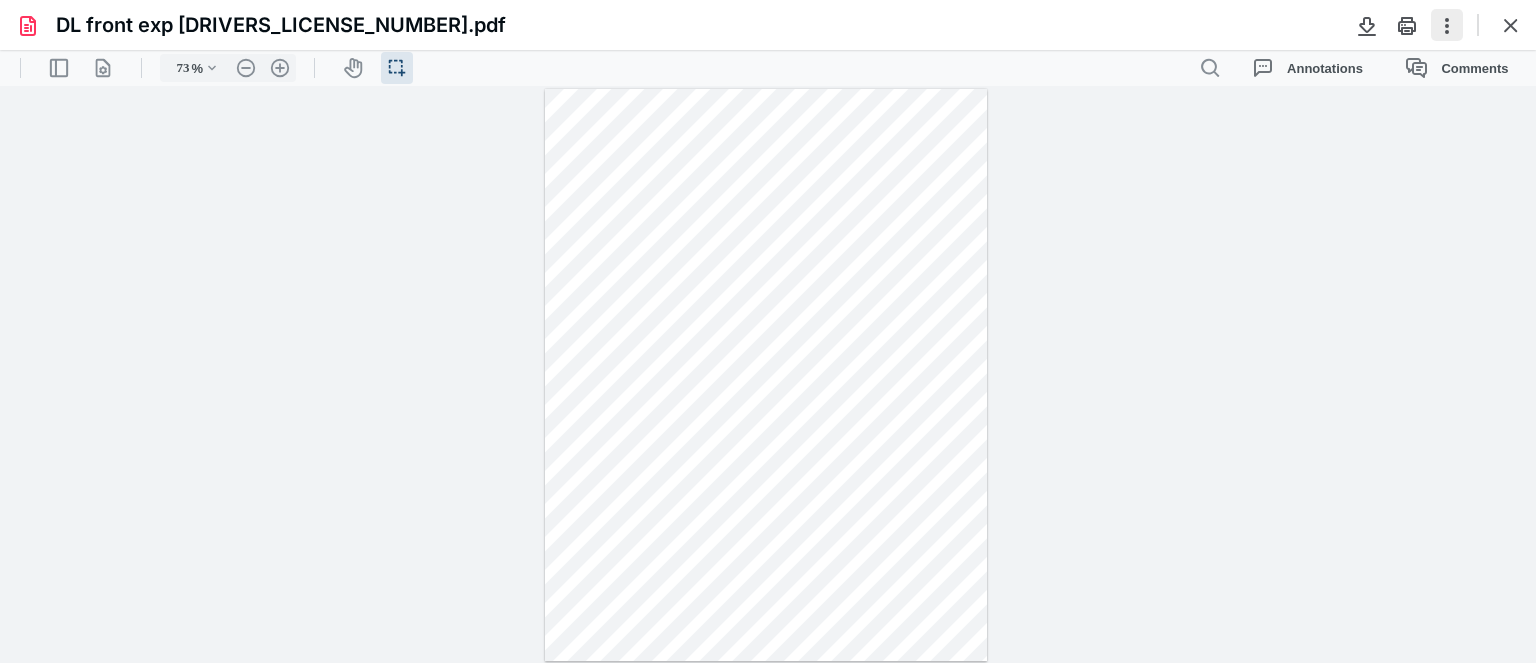click at bounding box center [1447, 25] 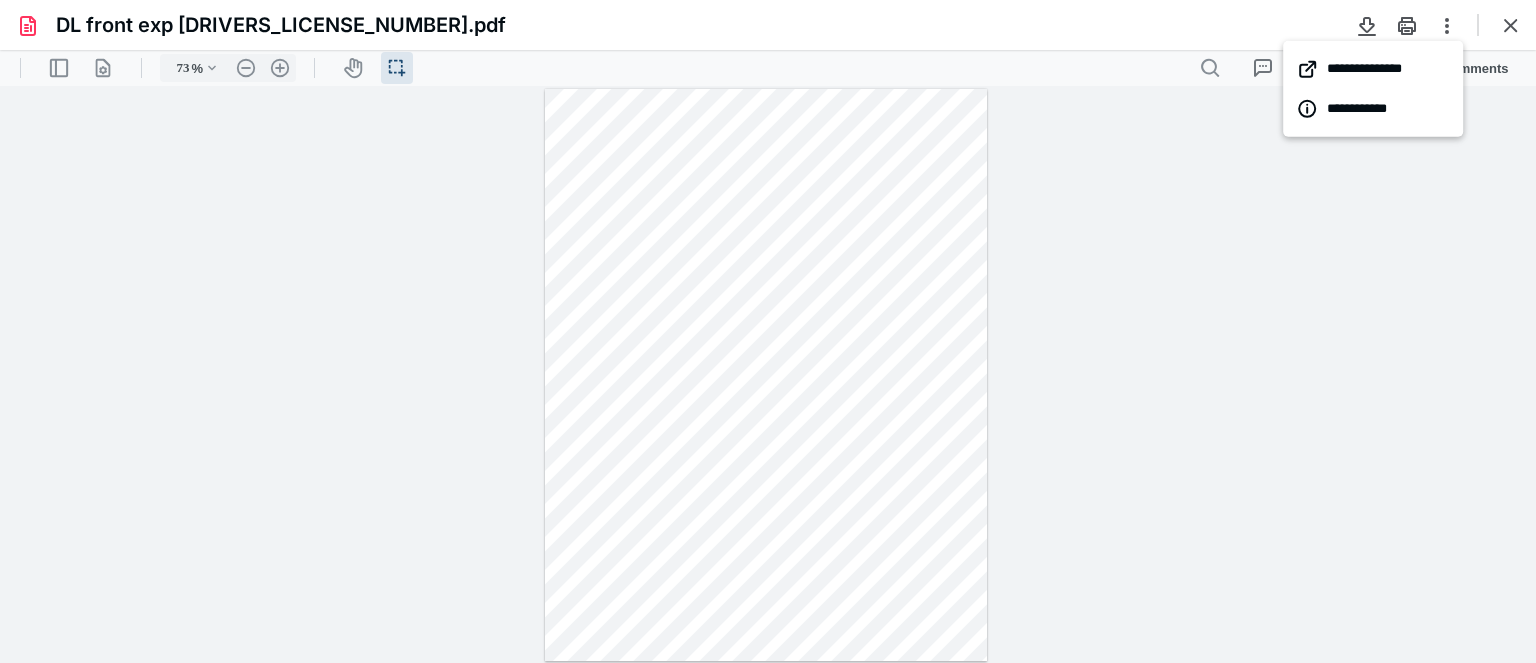 drag, startPoint x: 1071, startPoint y: 279, endPoint x: 502, endPoint y: 232, distance: 570.9378 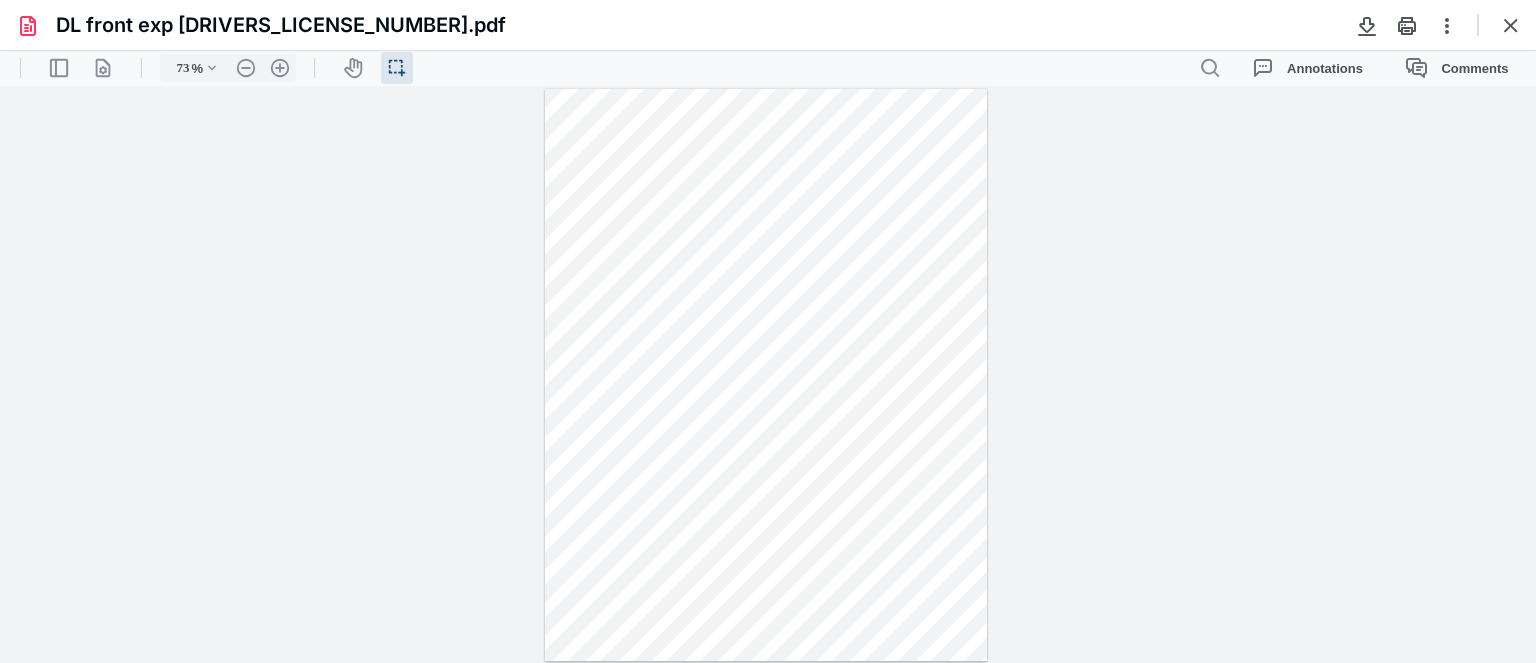 click on "DL front exp [DRIVERS_LICENSE_NUMBER].pdf" at bounding box center [281, 25] 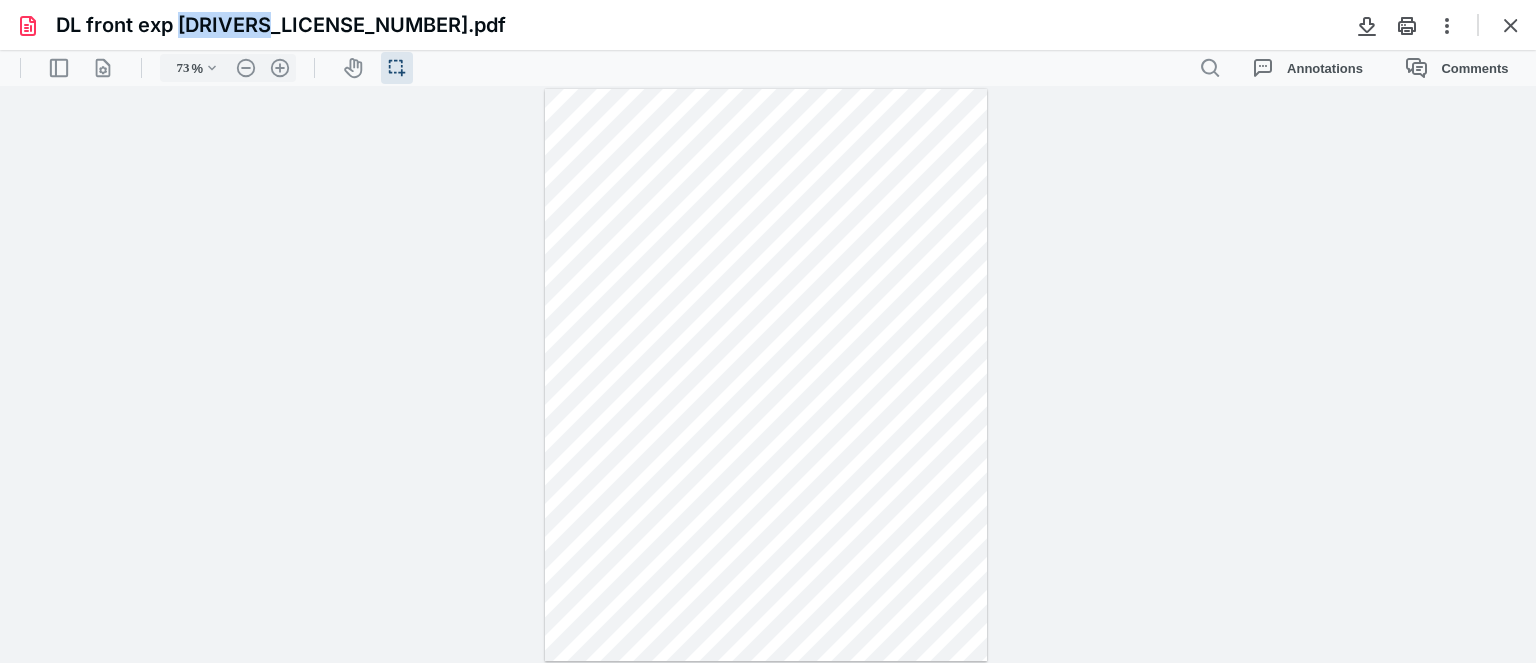click on "DL front exp [DRIVERS_LICENSE_NUMBER].pdf" at bounding box center (281, 25) 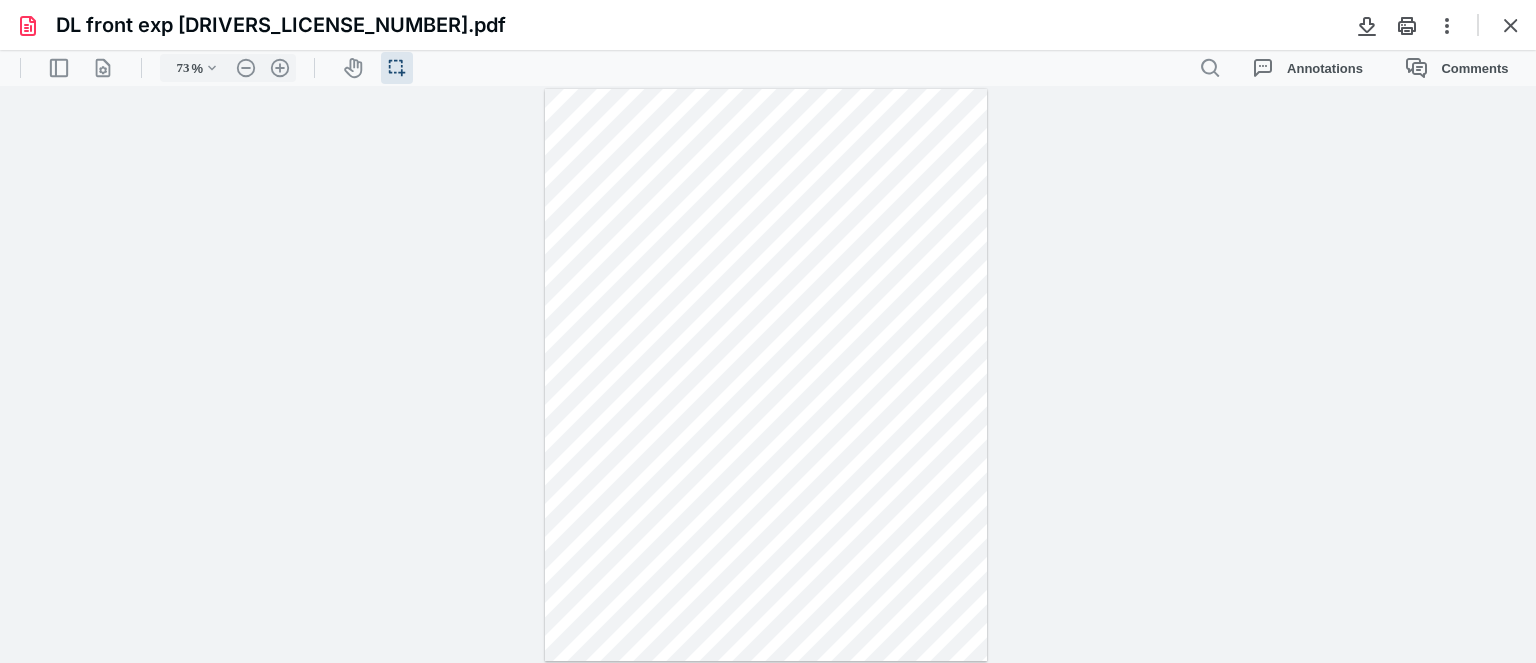 click on "DL front exp [DRIVERS_LICENSE_NUMBER].pdf" at bounding box center (768, 25) 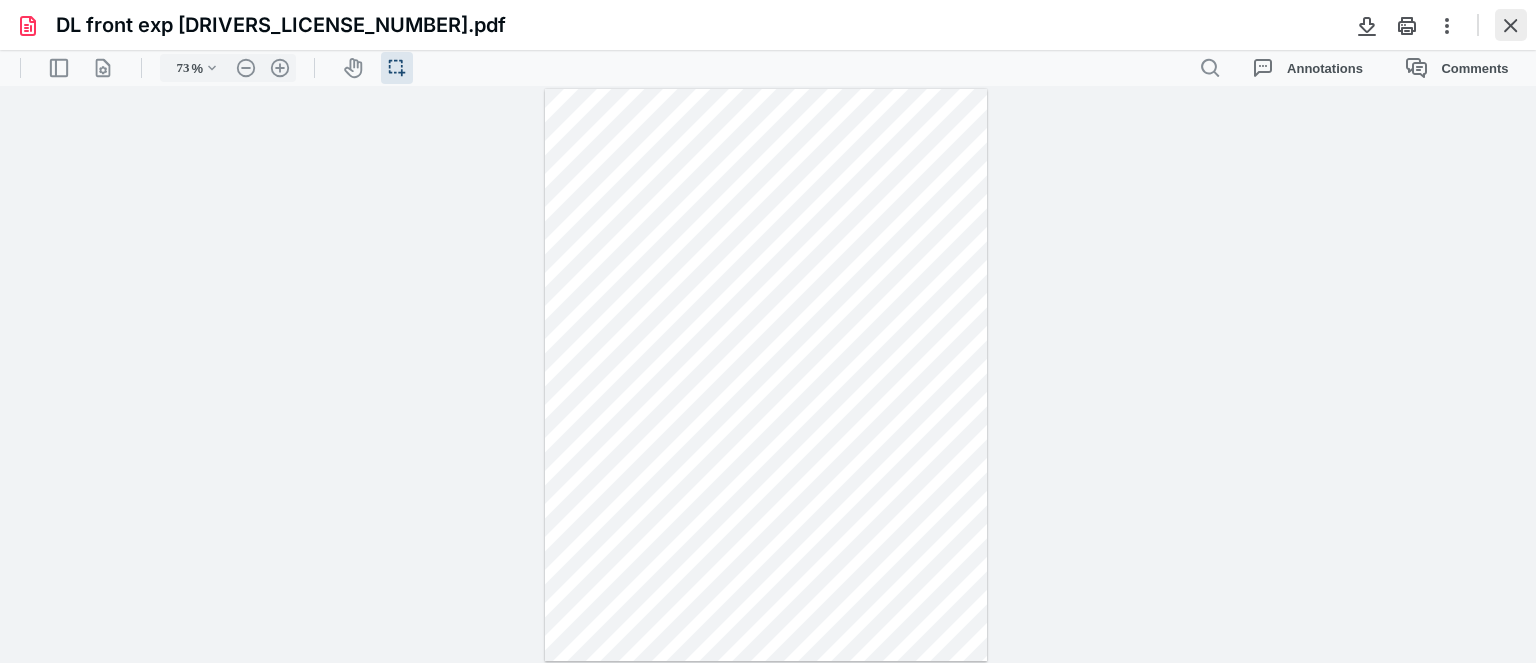 click at bounding box center [1511, 25] 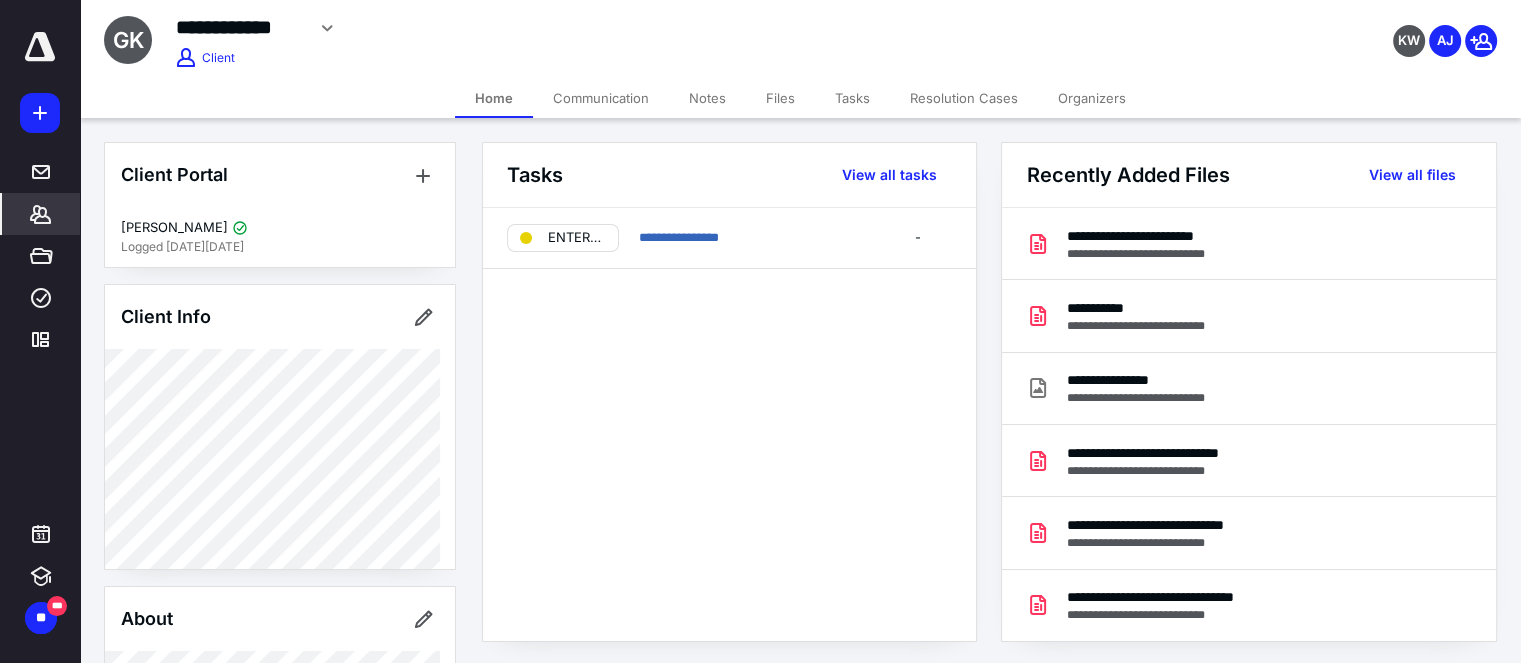 click on "Files" at bounding box center (780, 98) 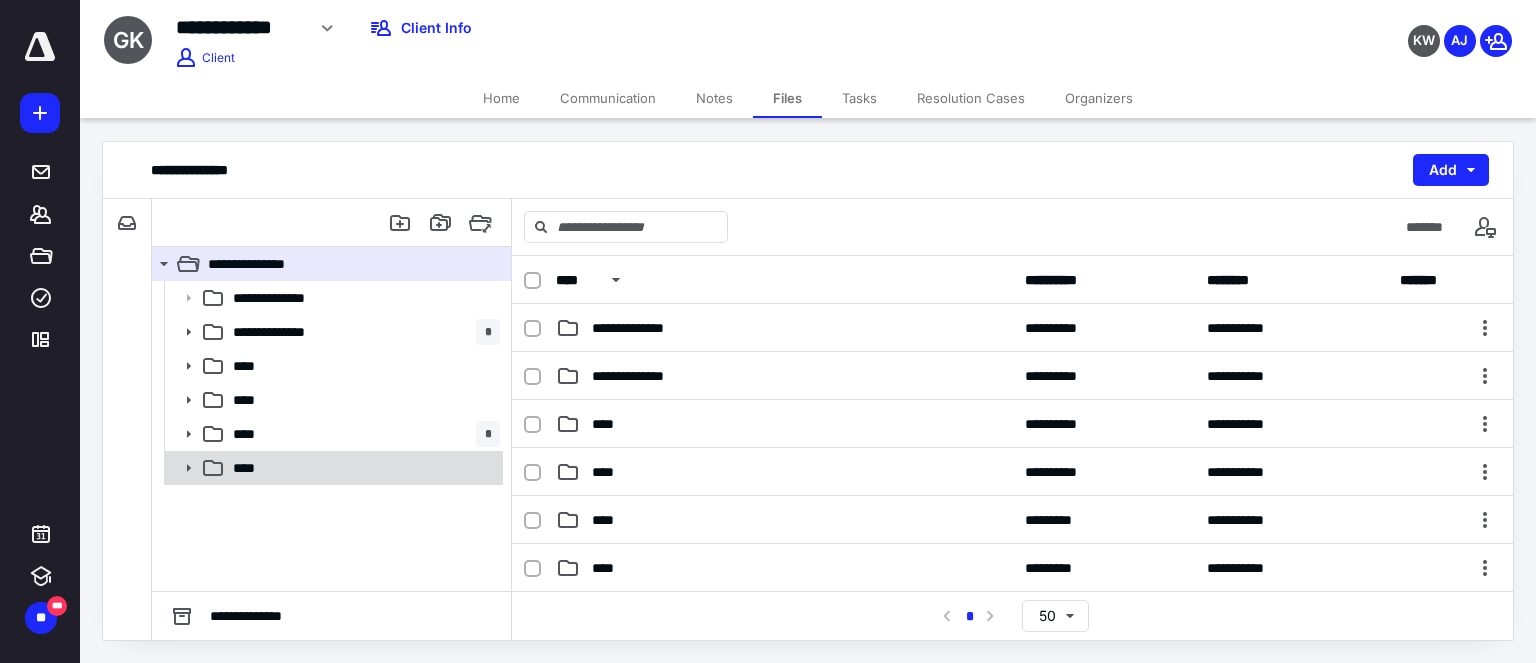 click on "****" at bounding box center [362, 468] 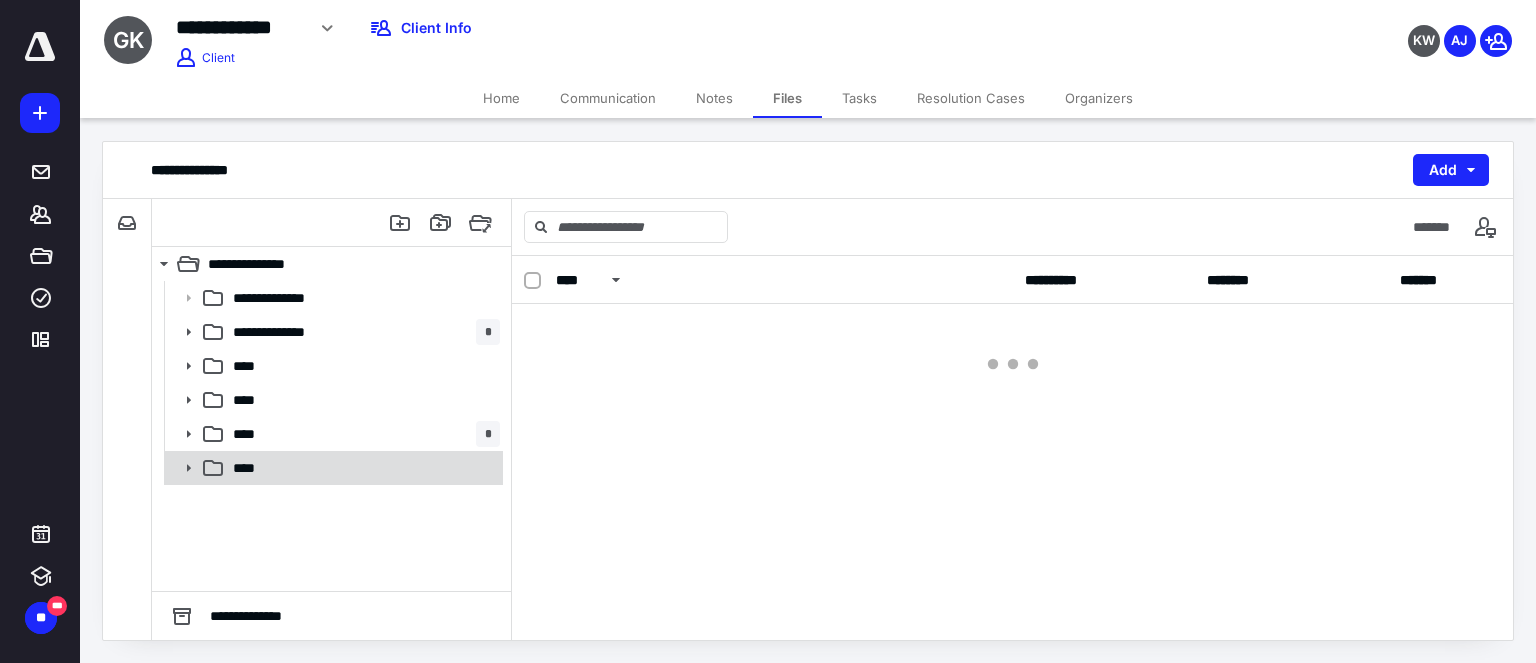 click on "****" at bounding box center (362, 468) 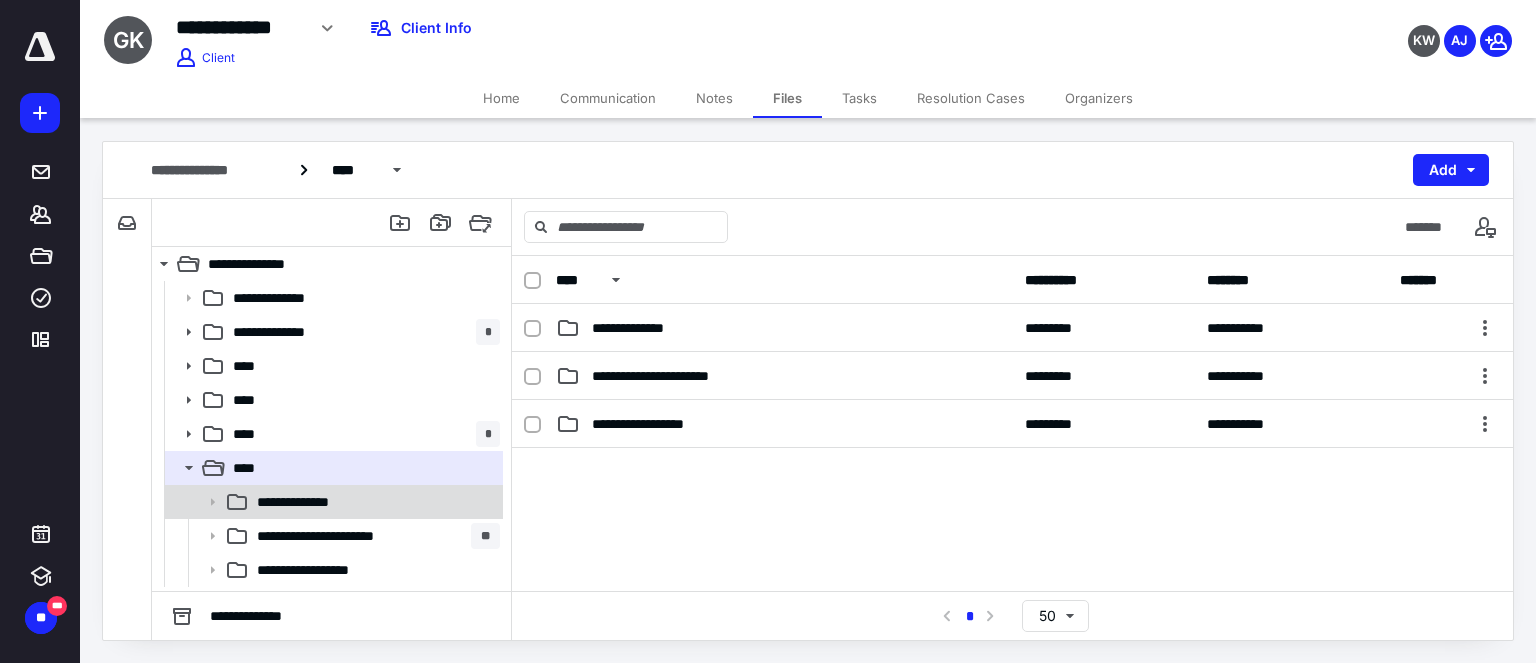 click on "**********" at bounding box center [332, 502] 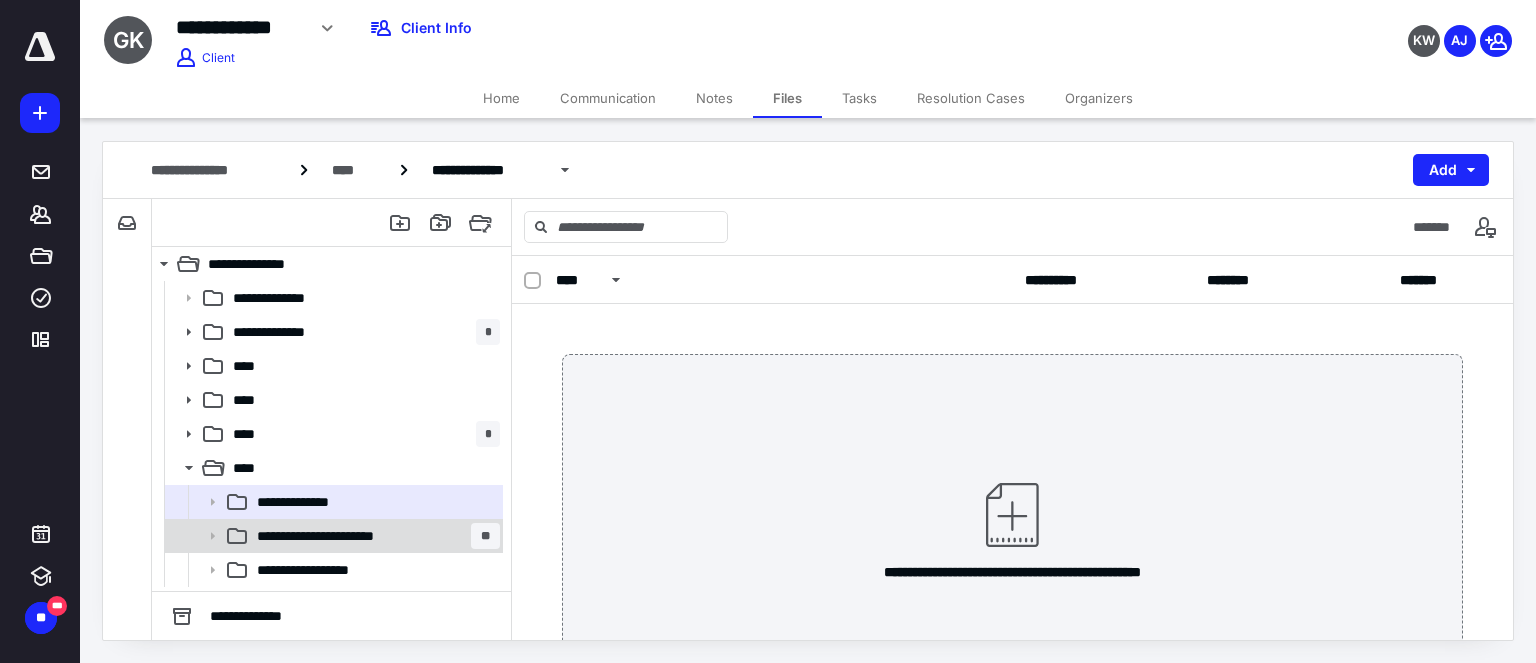click on "**********" at bounding box center (341, 536) 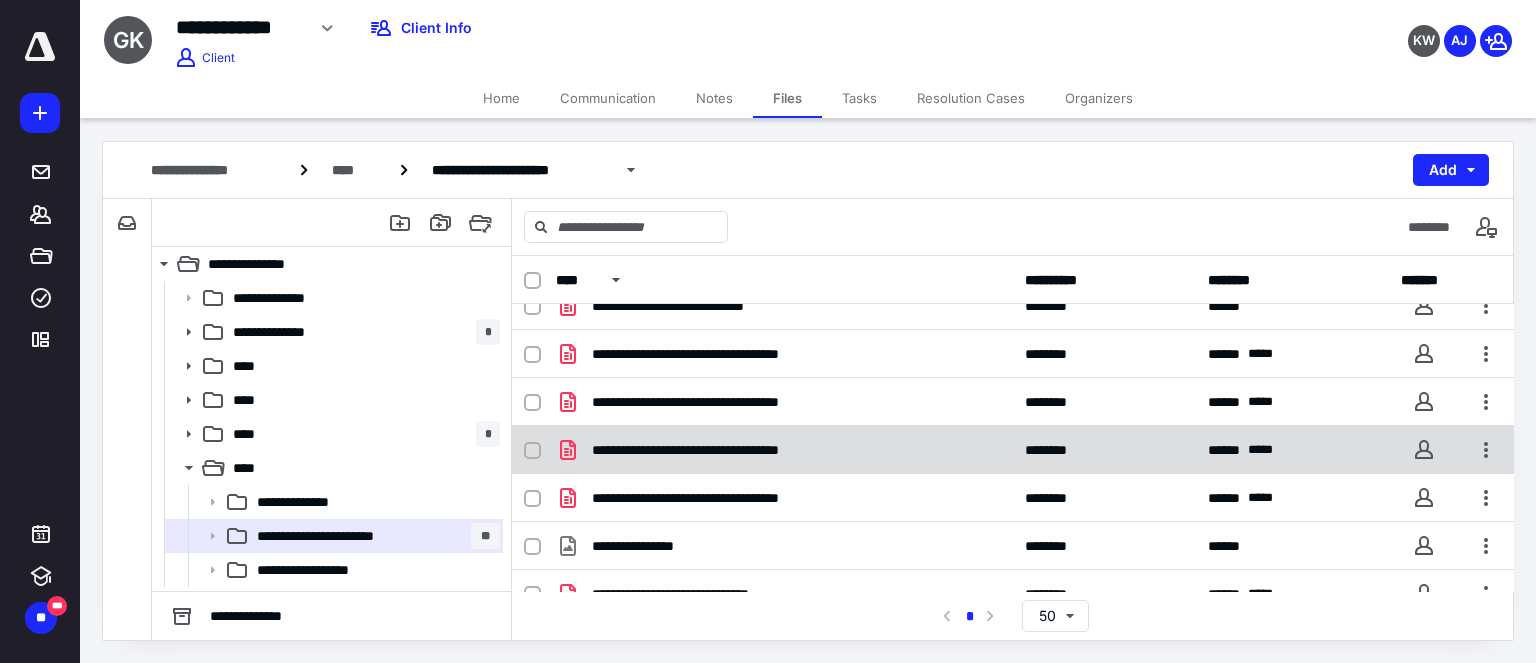 scroll, scrollTop: 333, scrollLeft: 0, axis: vertical 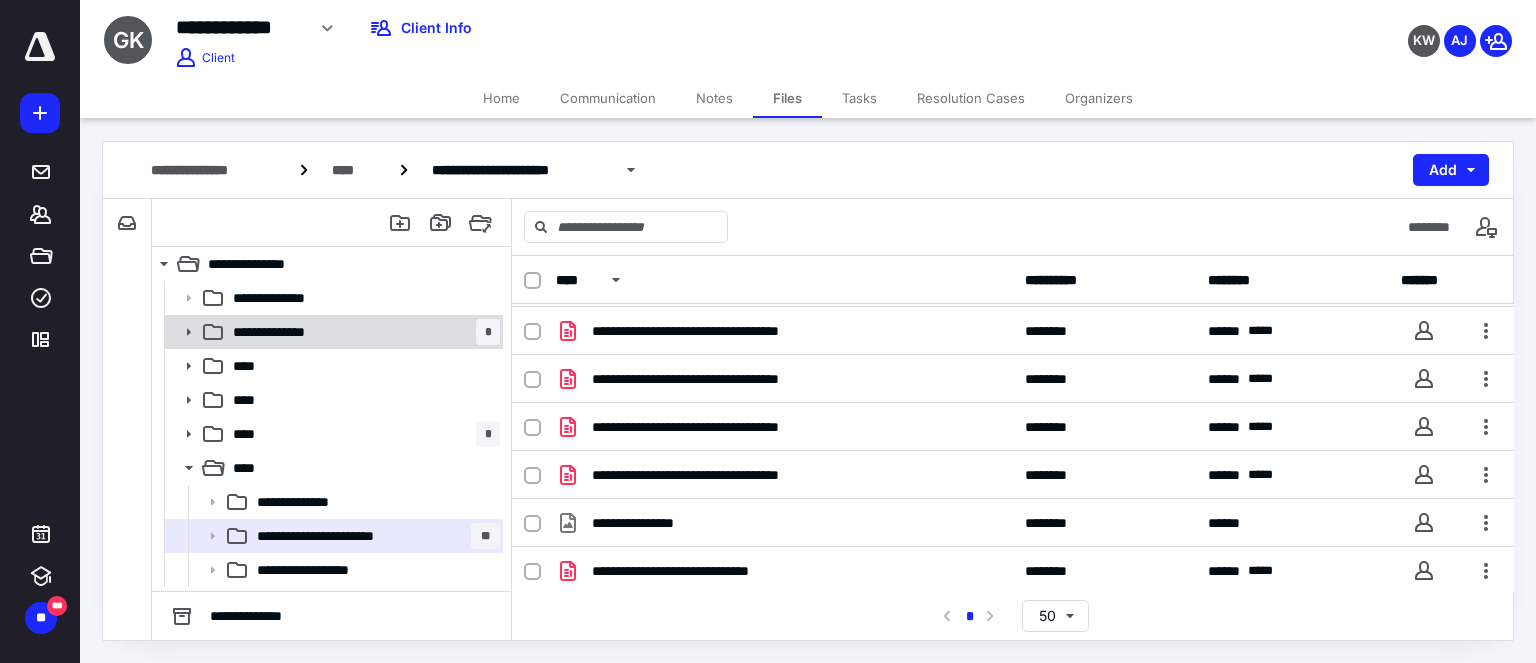 click on "**********" at bounding box center (362, 332) 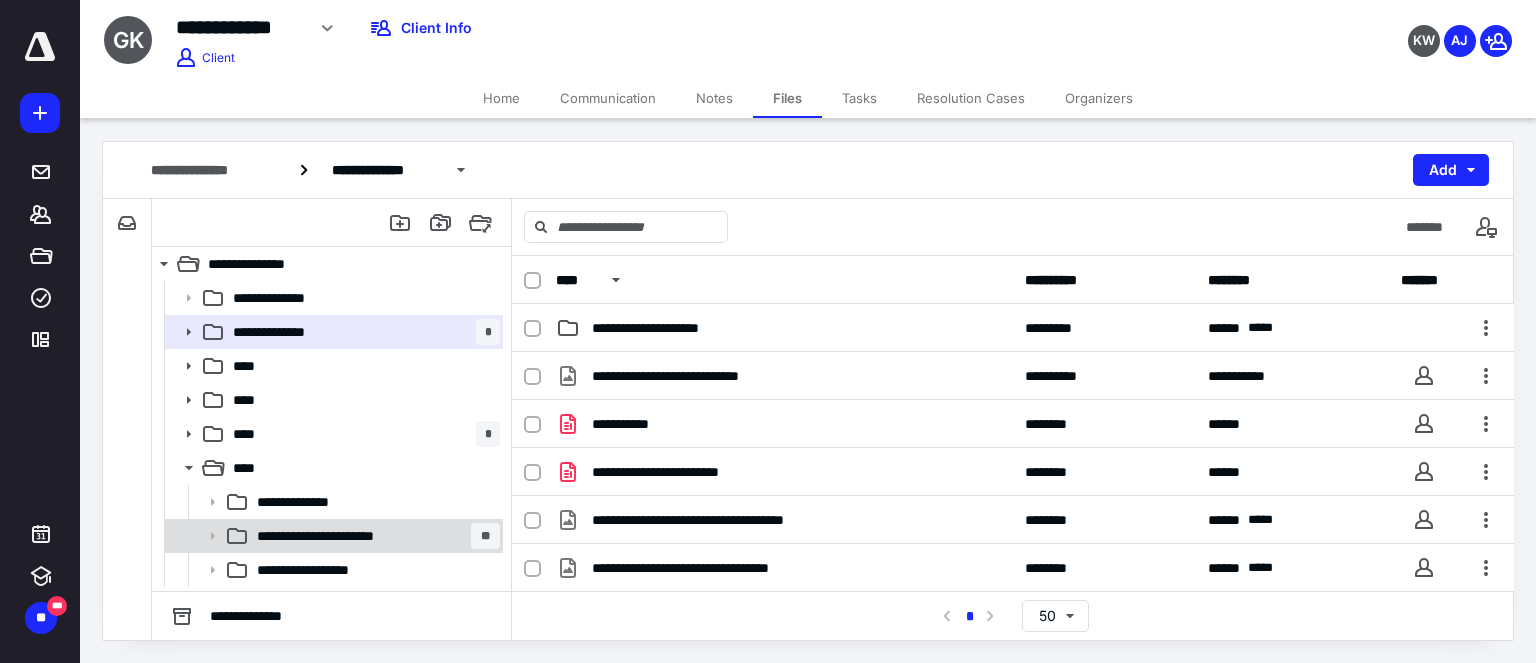 click on "**********" at bounding box center (374, 536) 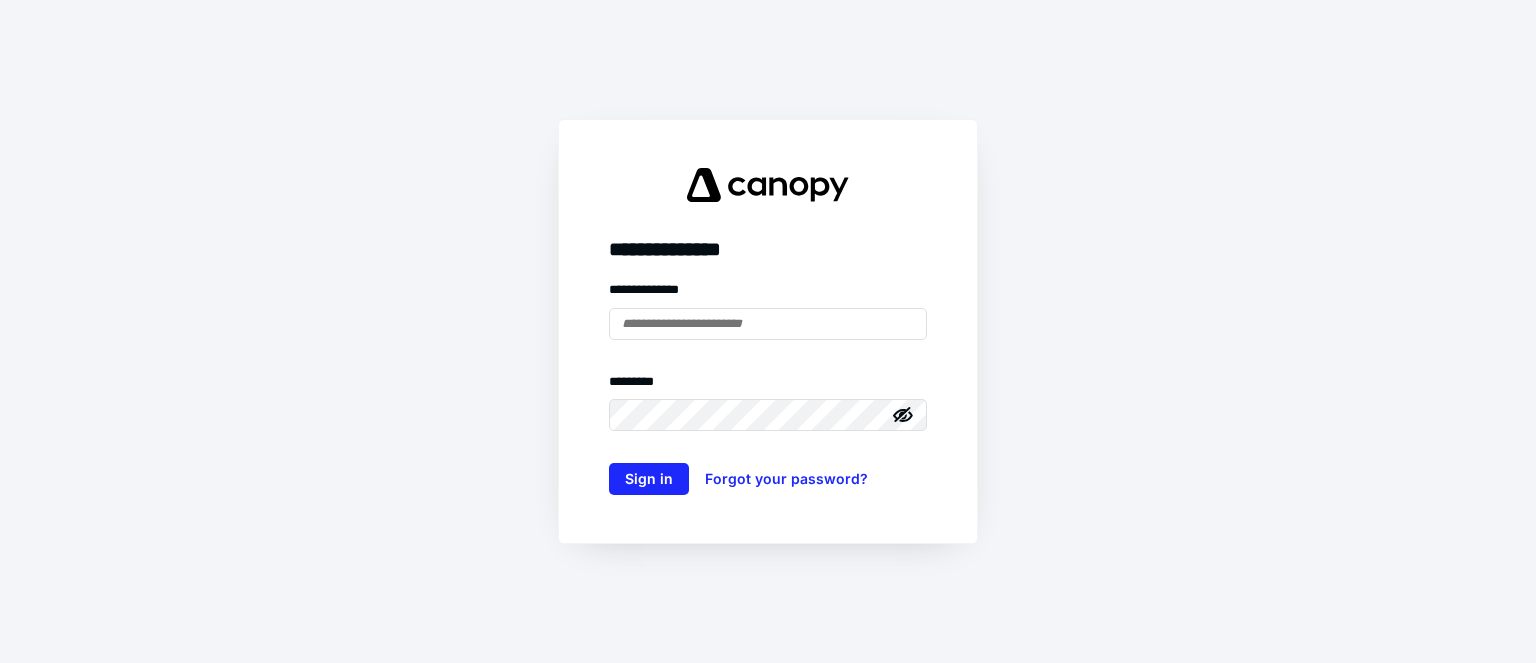 type on "**********" 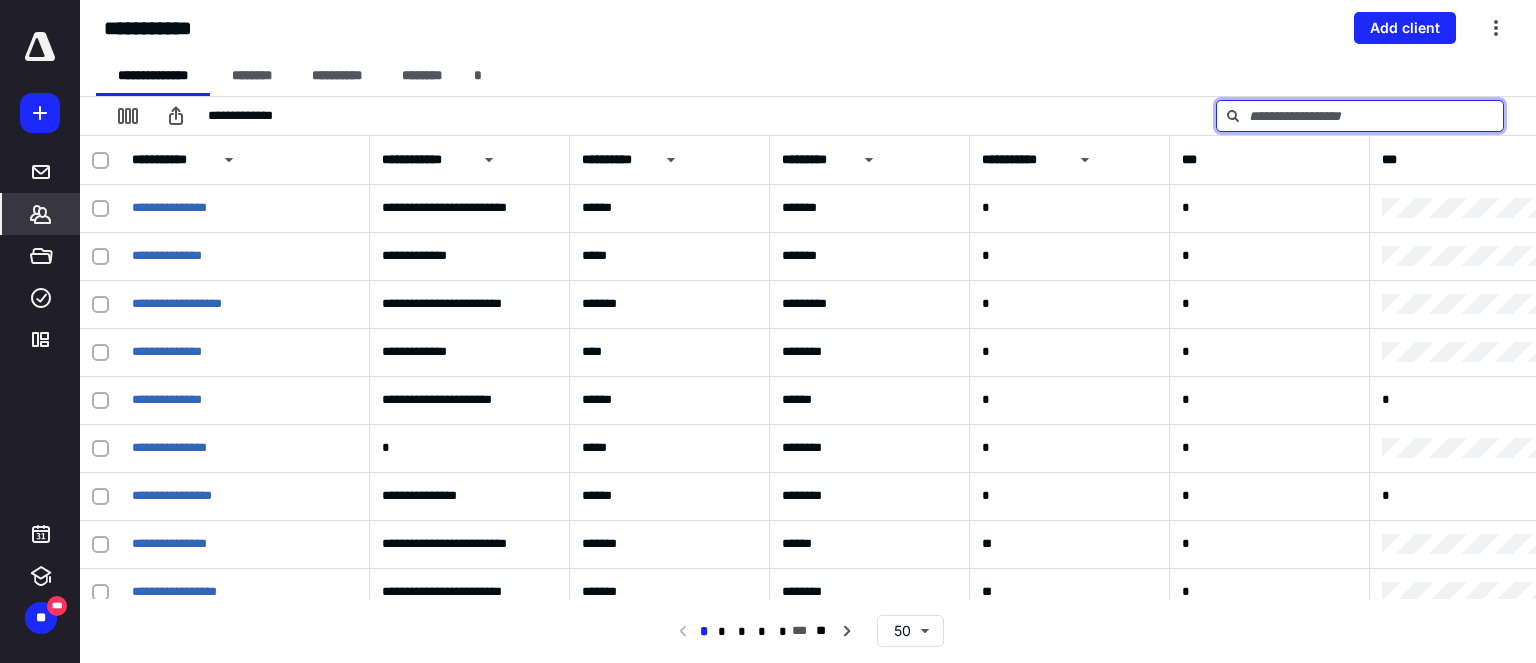 click at bounding box center [1360, 116] 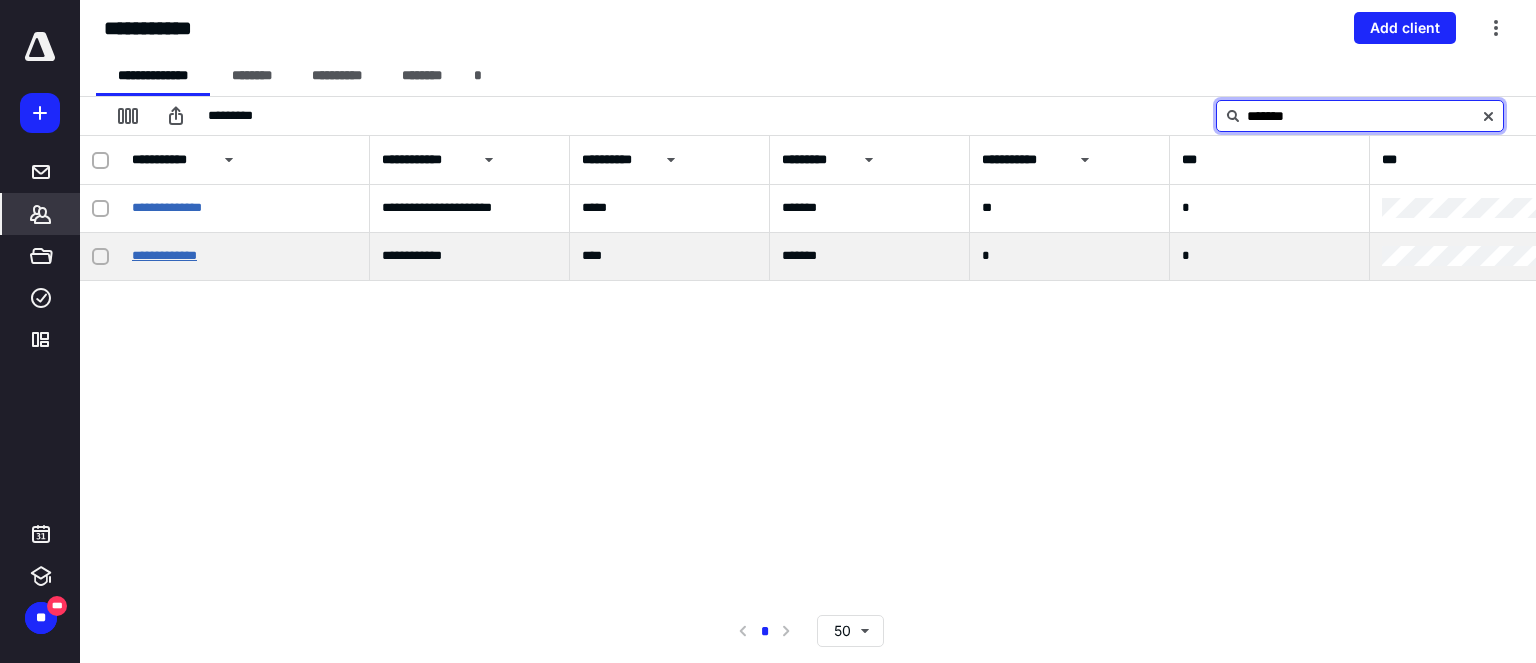 type on "*******" 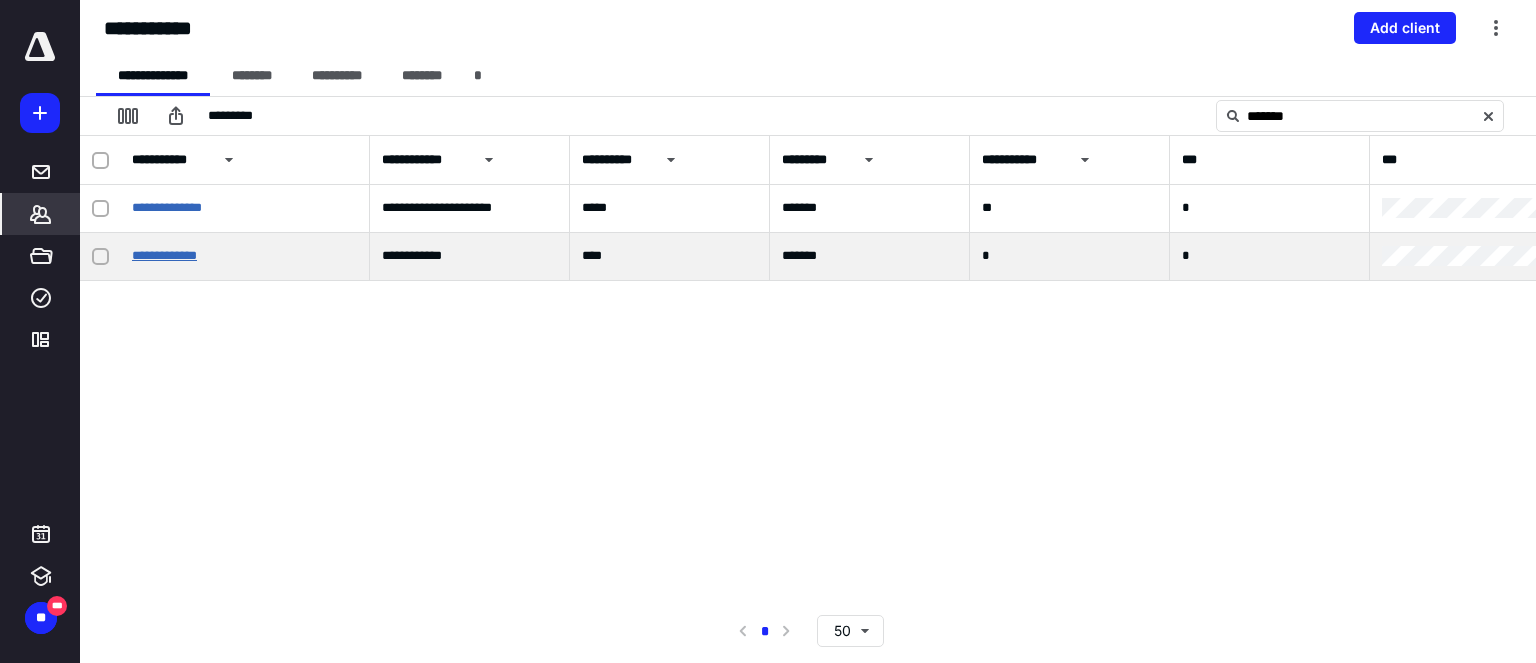 click on "**********" at bounding box center [164, 255] 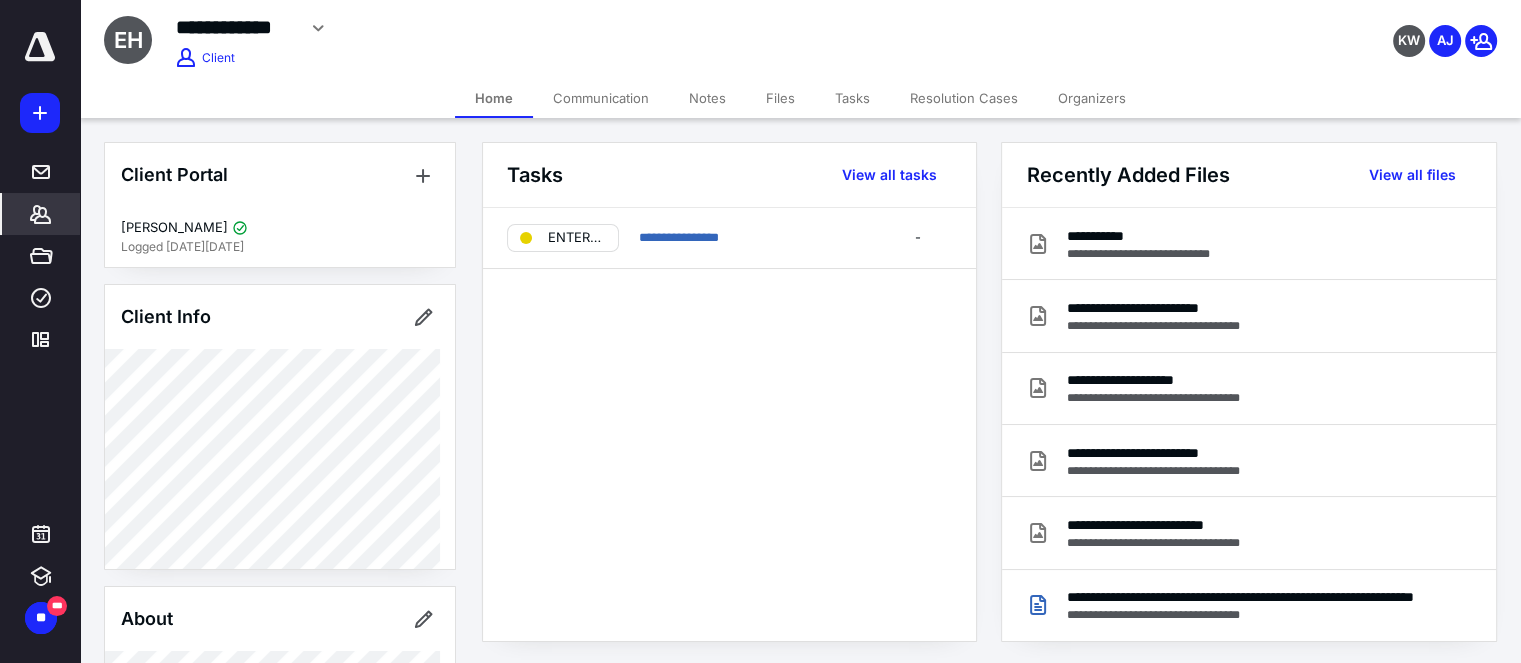 click on "Files" at bounding box center [780, 98] 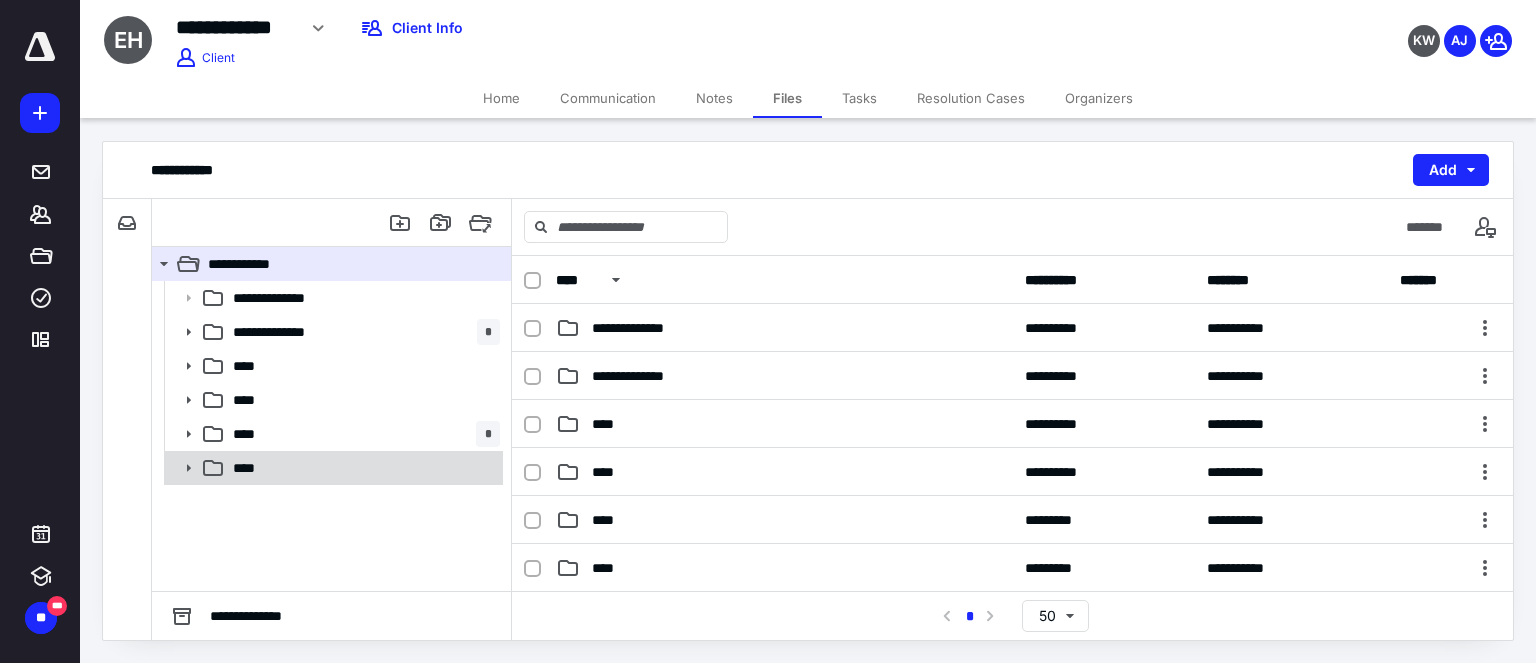 click on "****" at bounding box center (362, 468) 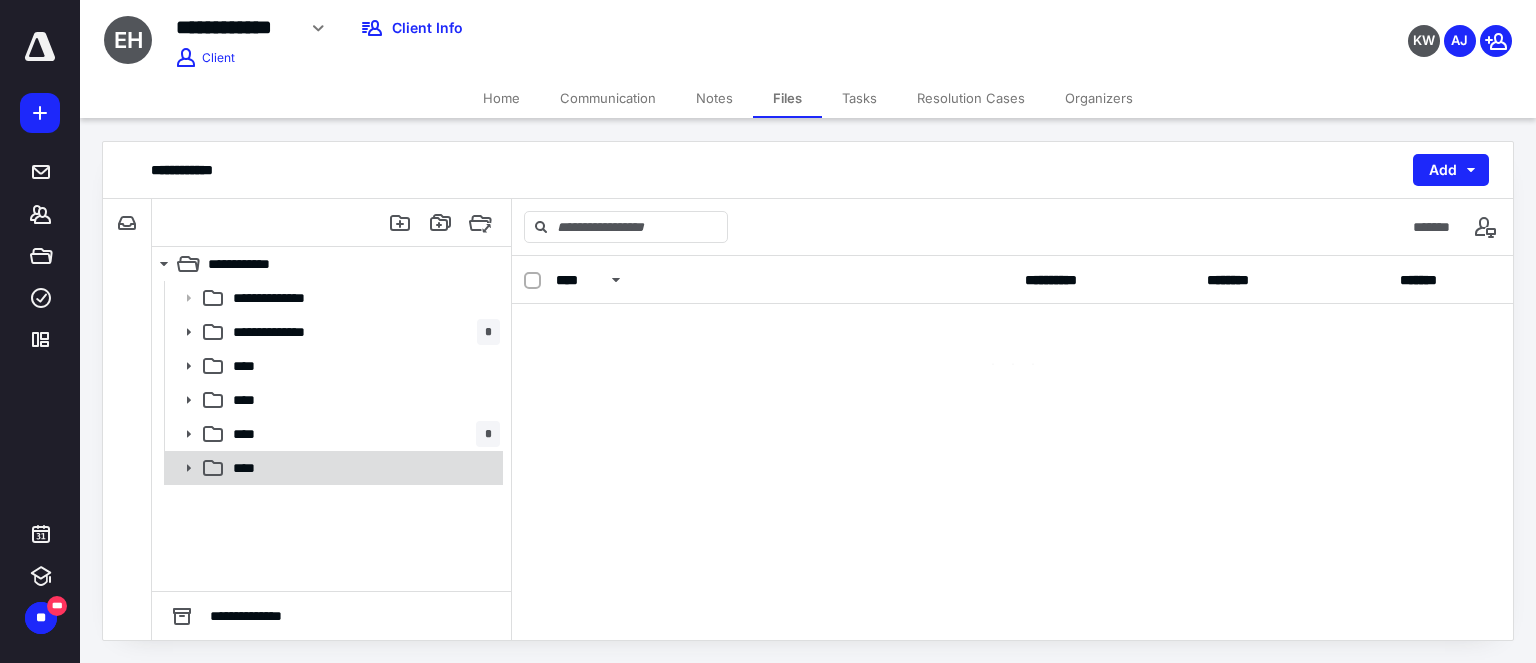 click on "****" at bounding box center [362, 468] 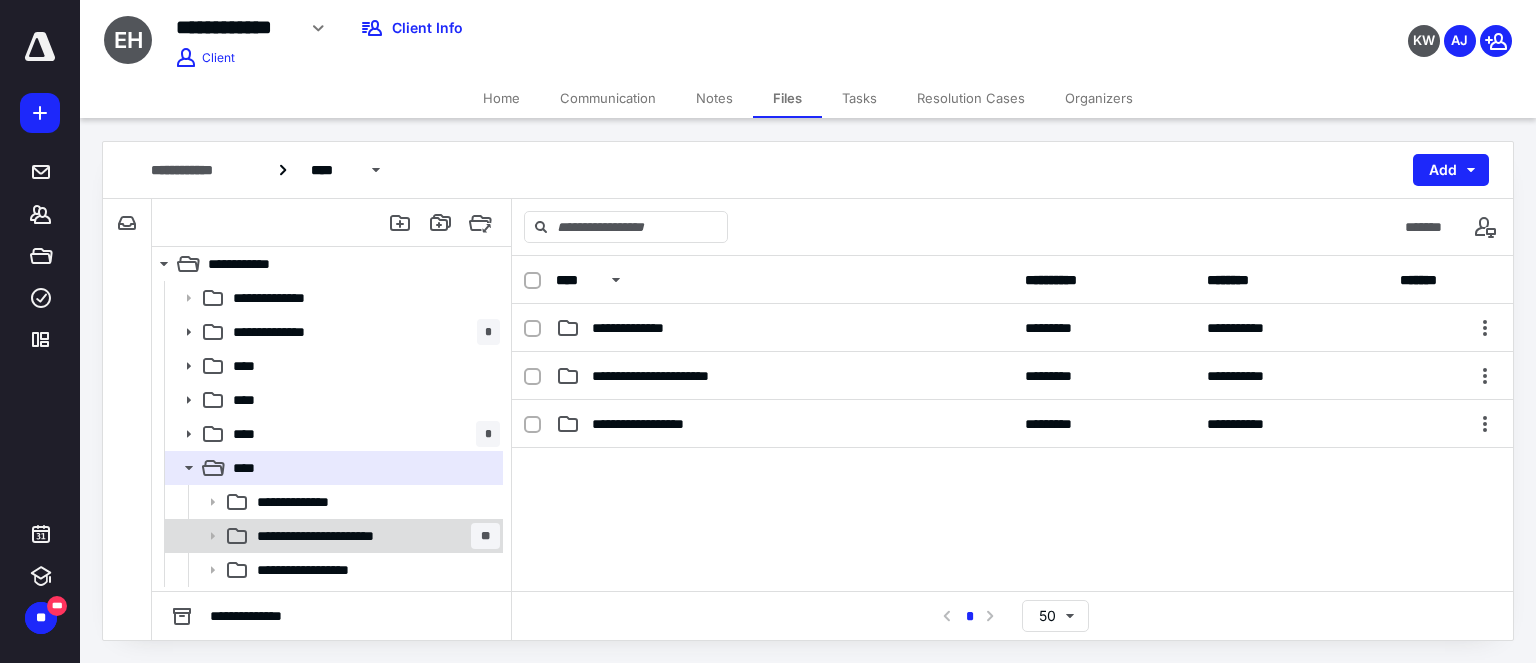 click on "**********" at bounding box center [341, 536] 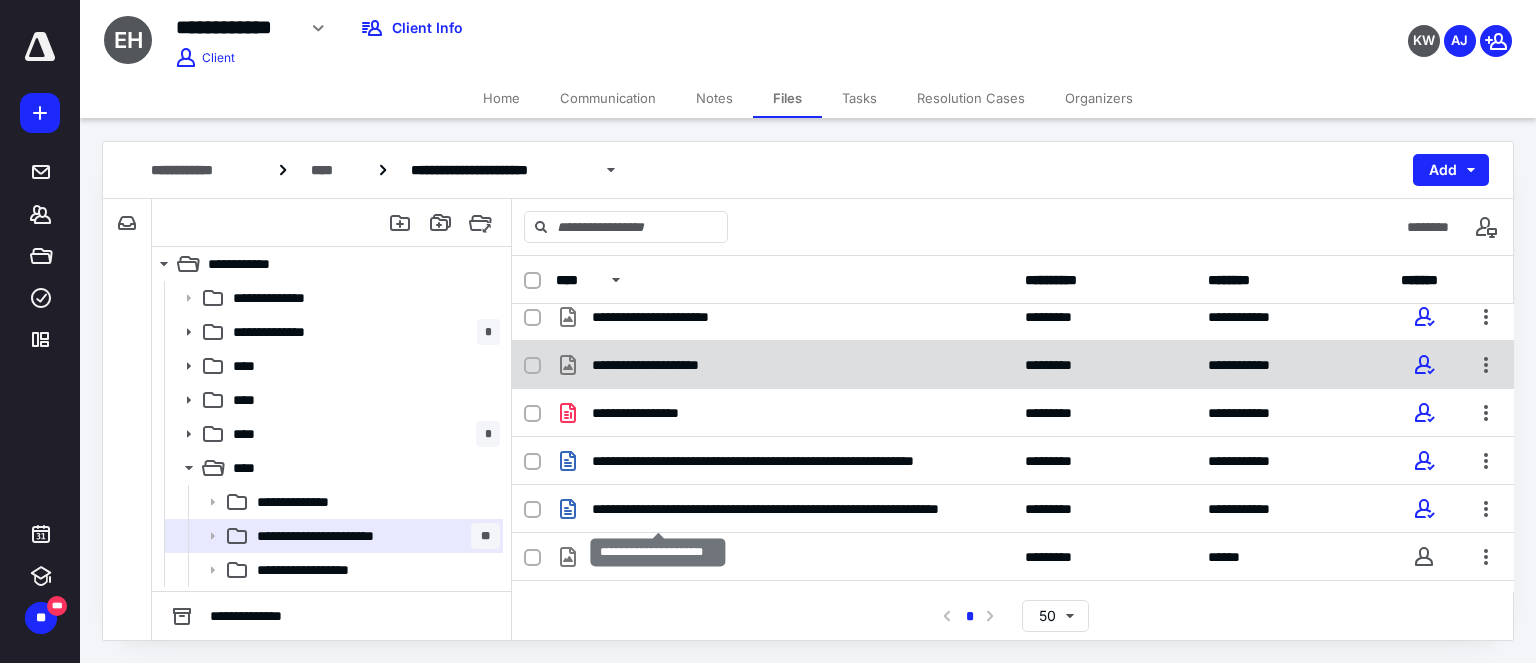 scroll, scrollTop: 0, scrollLeft: 0, axis: both 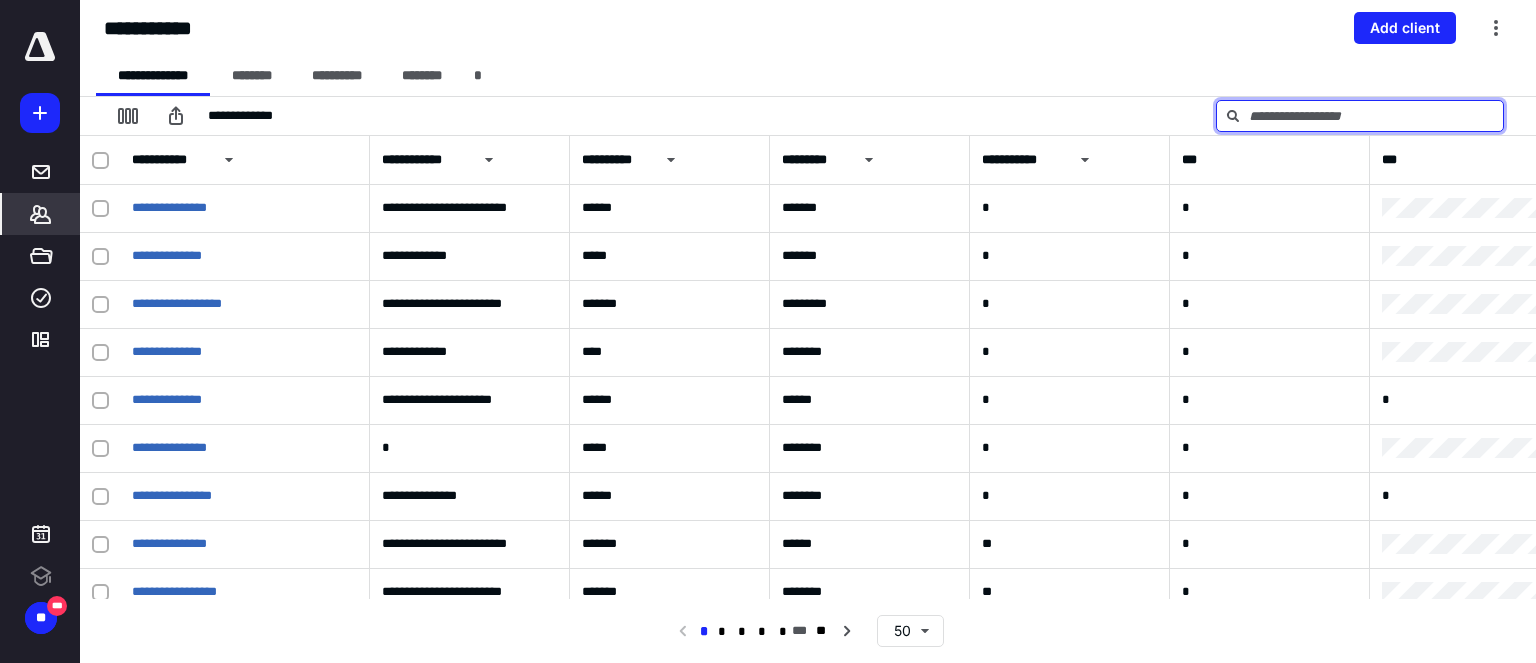click at bounding box center [1360, 116] 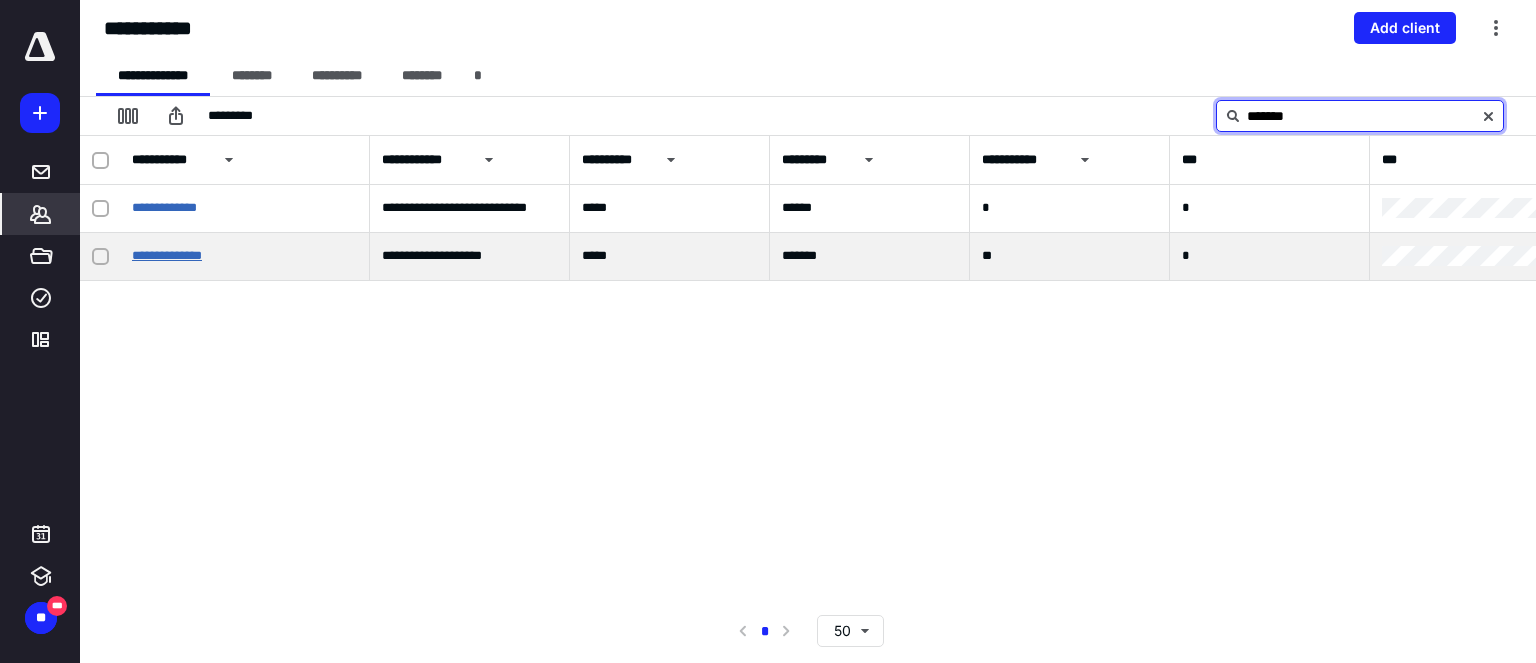 type on "*******" 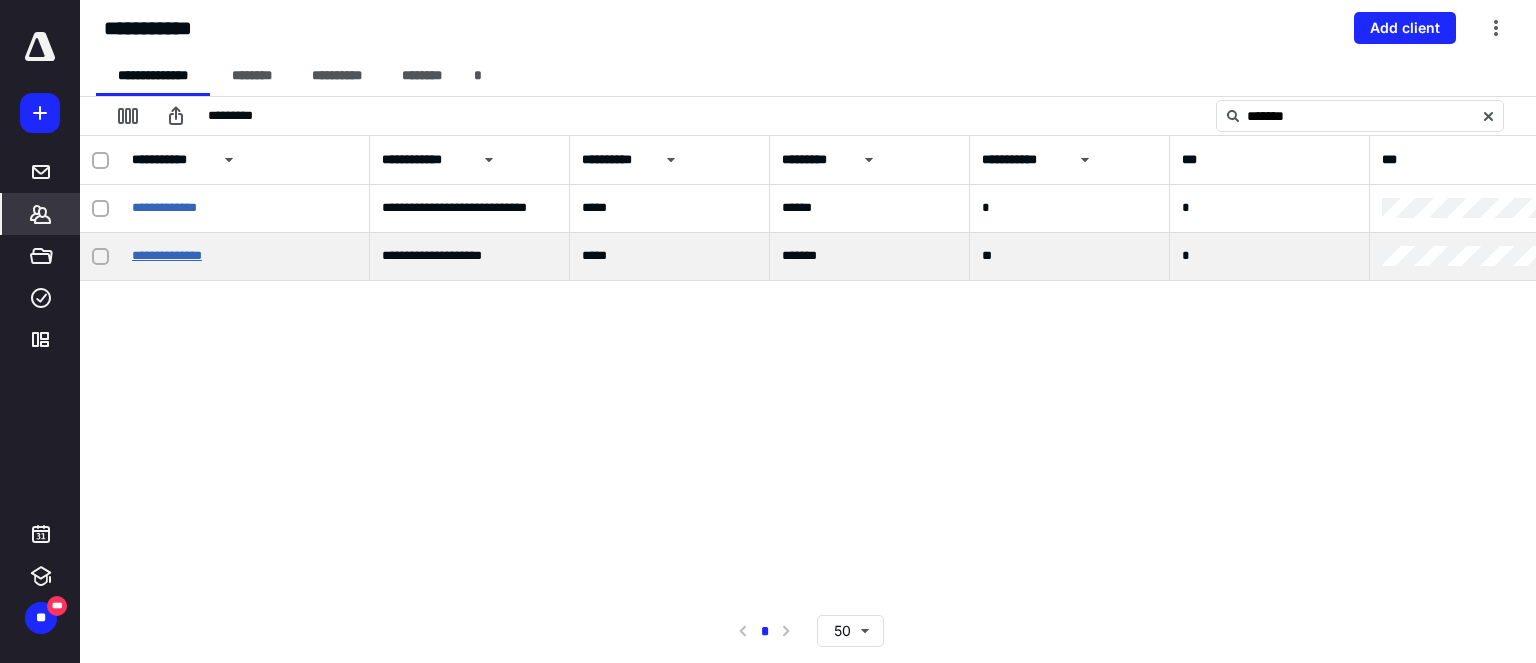 click on "**********" at bounding box center (167, 255) 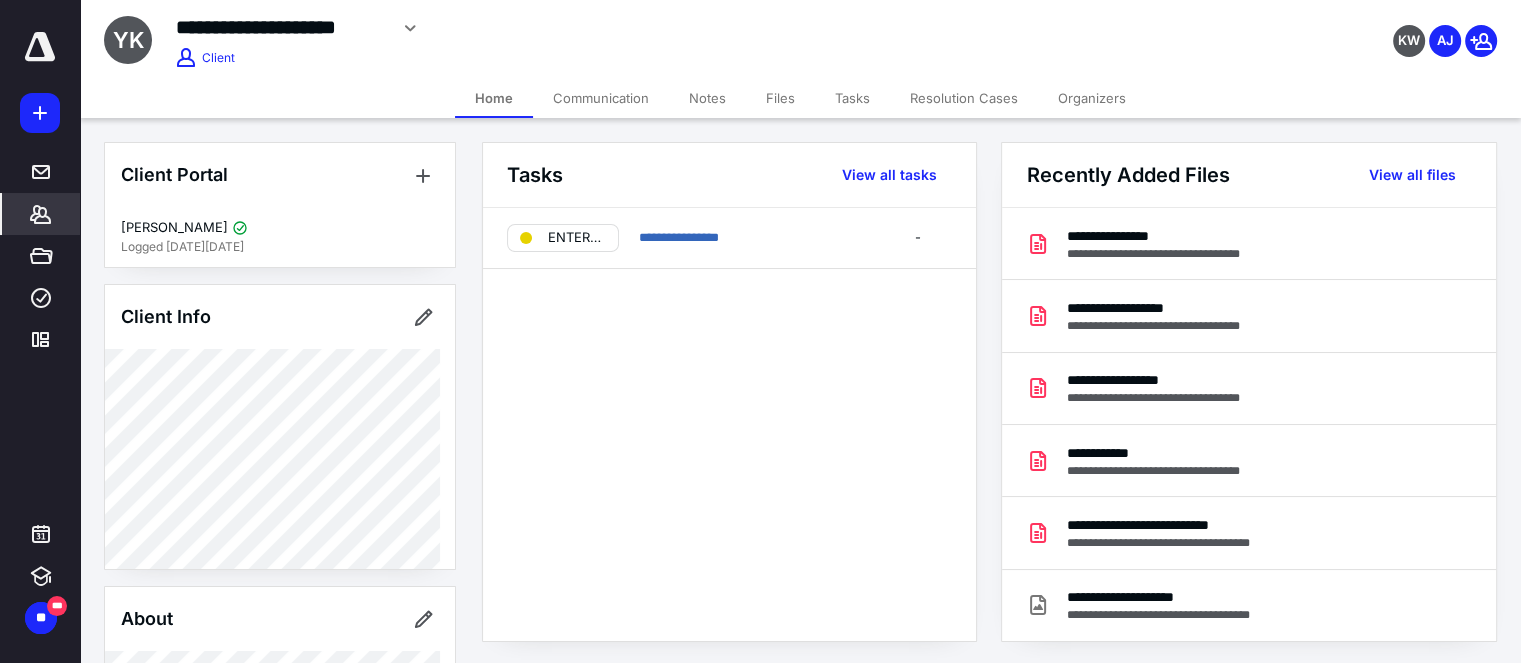 click on "Files" at bounding box center [780, 98] 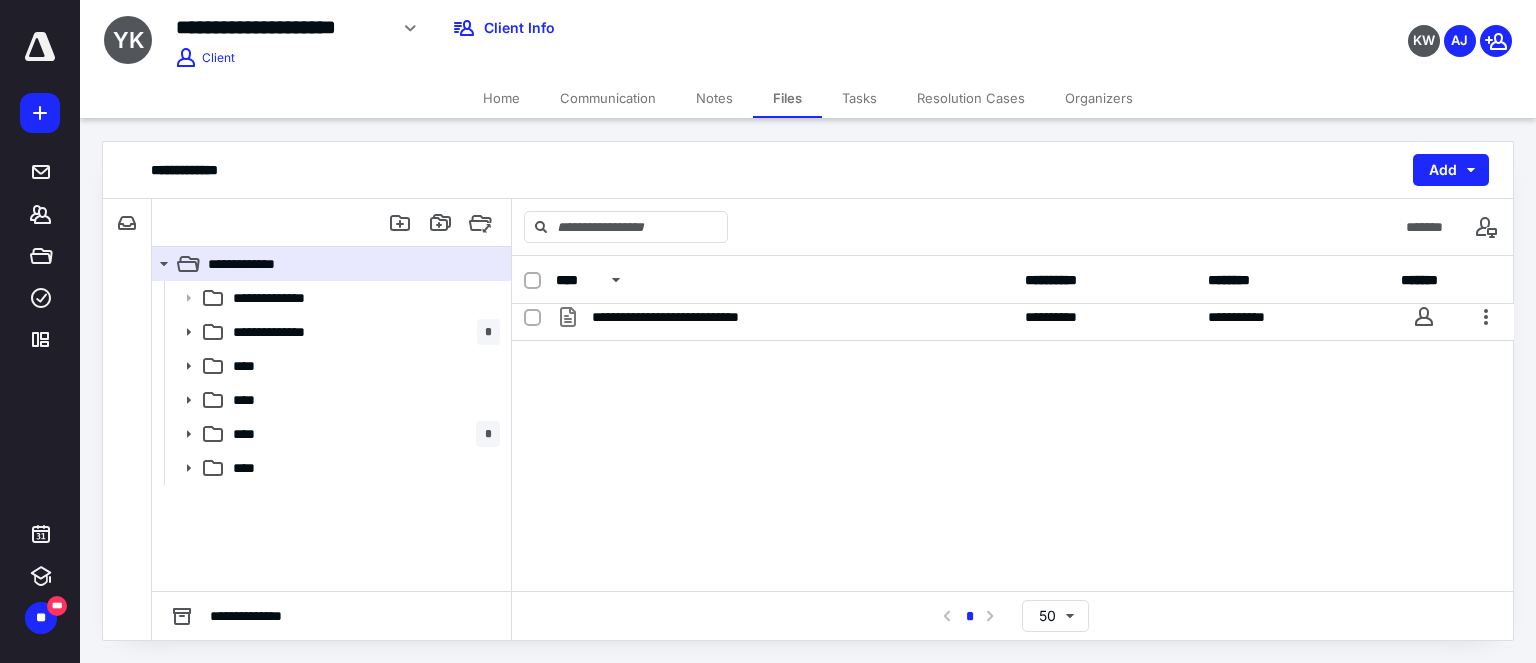 scroll, scrollTop: 99, scrollLeft: 0, axis: vertical 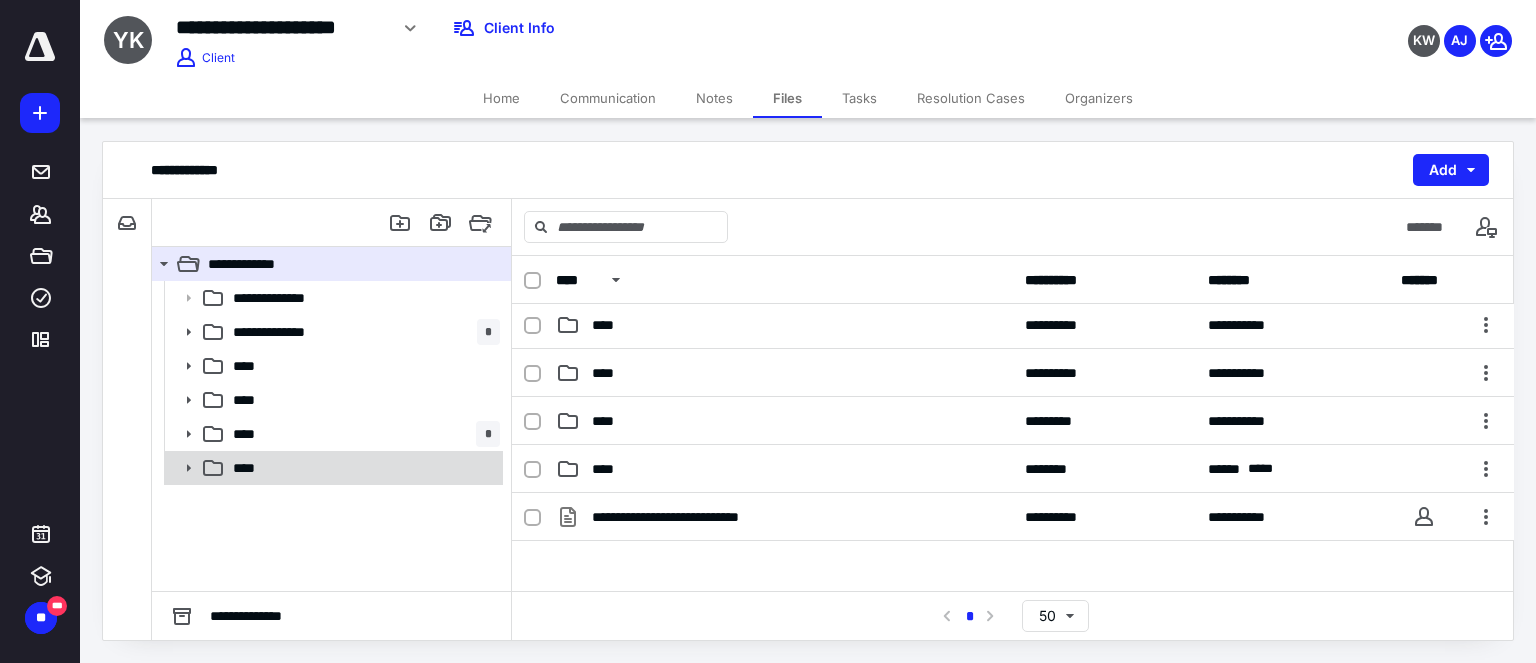 click on "****" at bounding box center [362, 468] 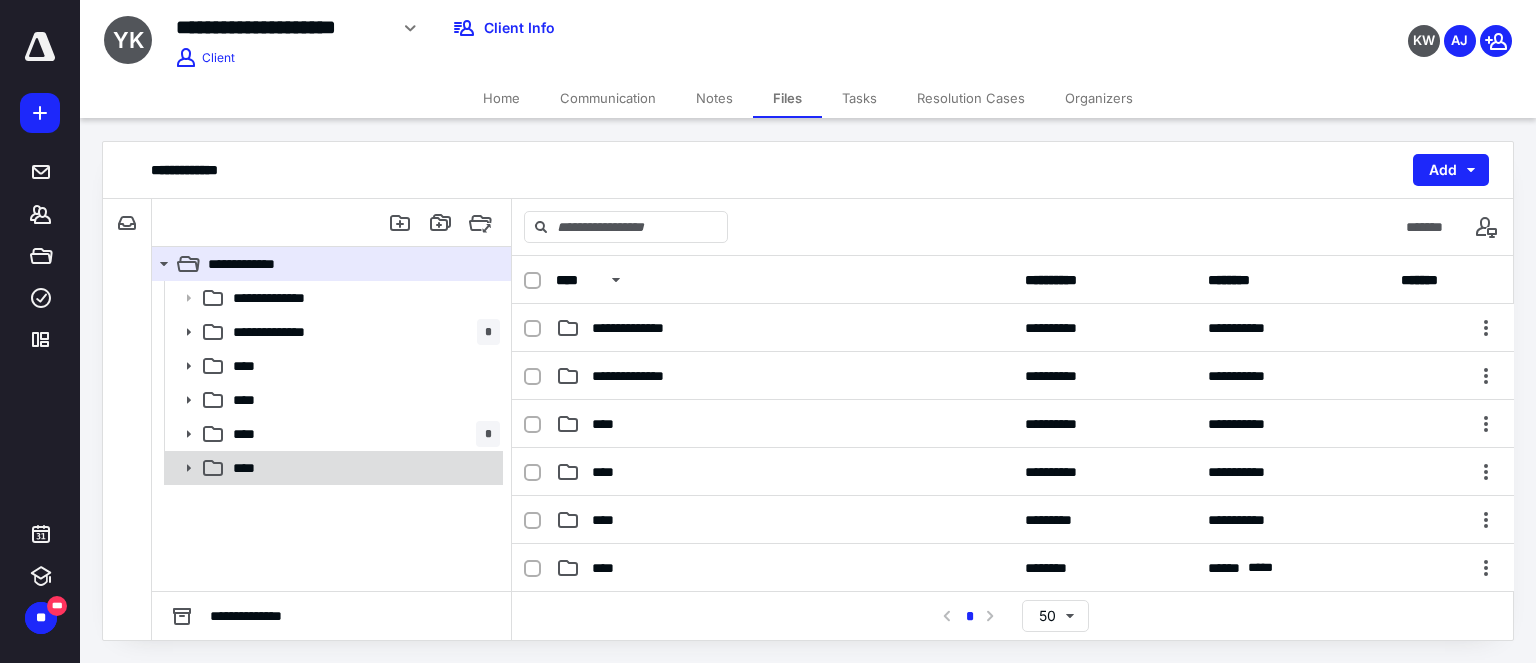 click on "****" at bounding box center [362, 468] 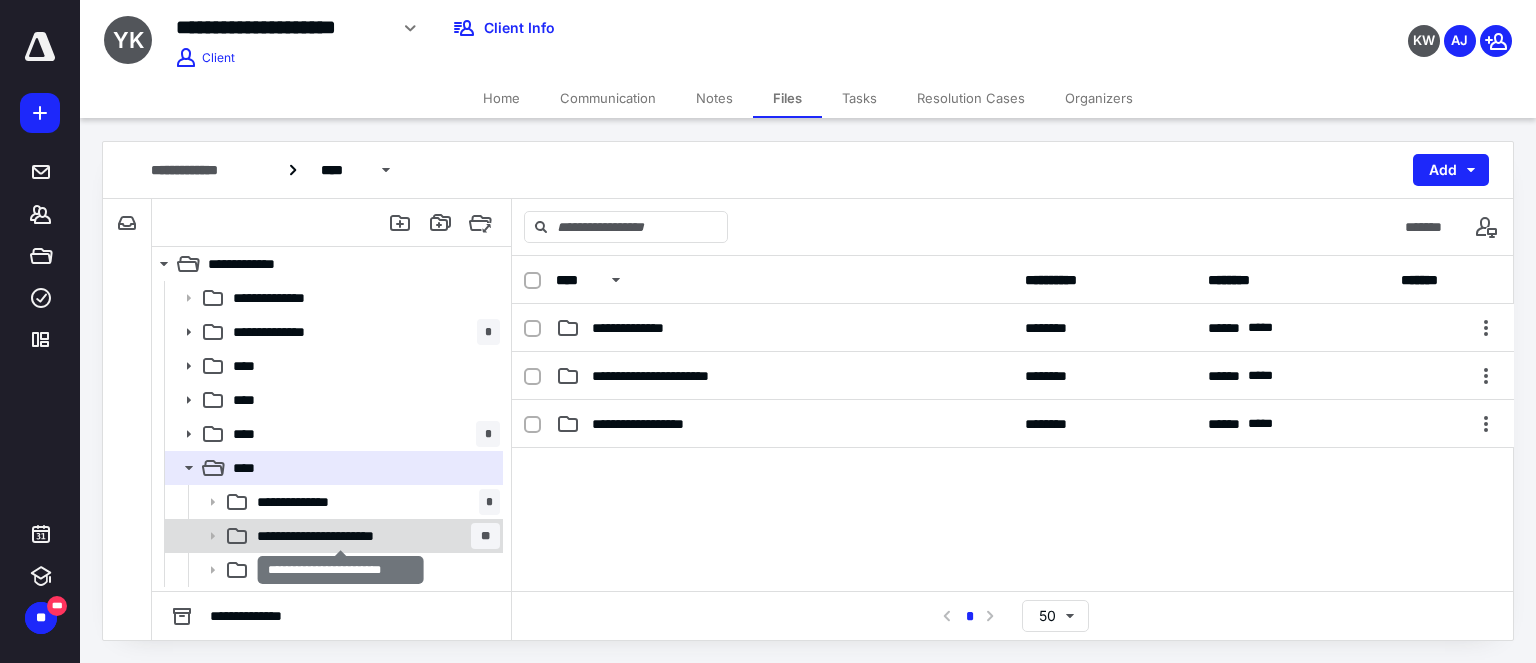 click on "**********" at bounding box center [341, 536] 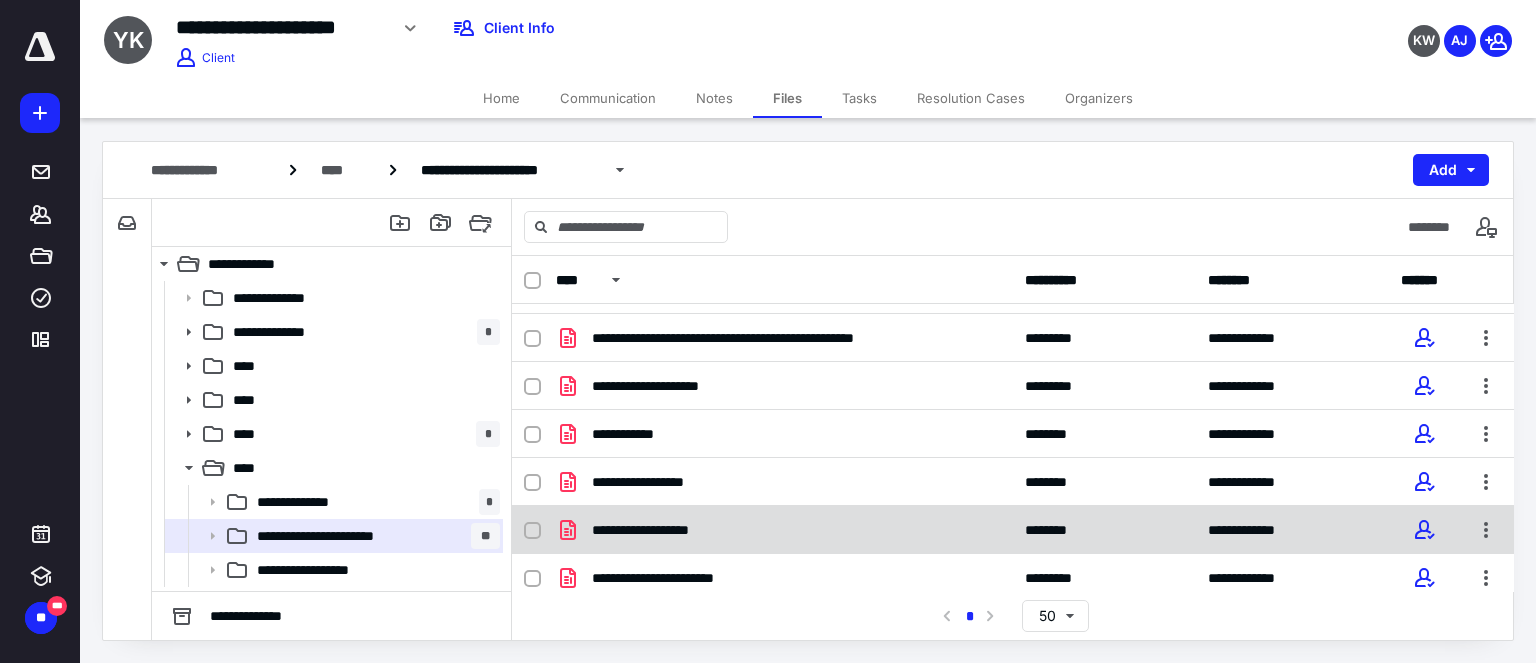 scroll, scrollTop: 100, scrollLeft: 0, axis: vertical 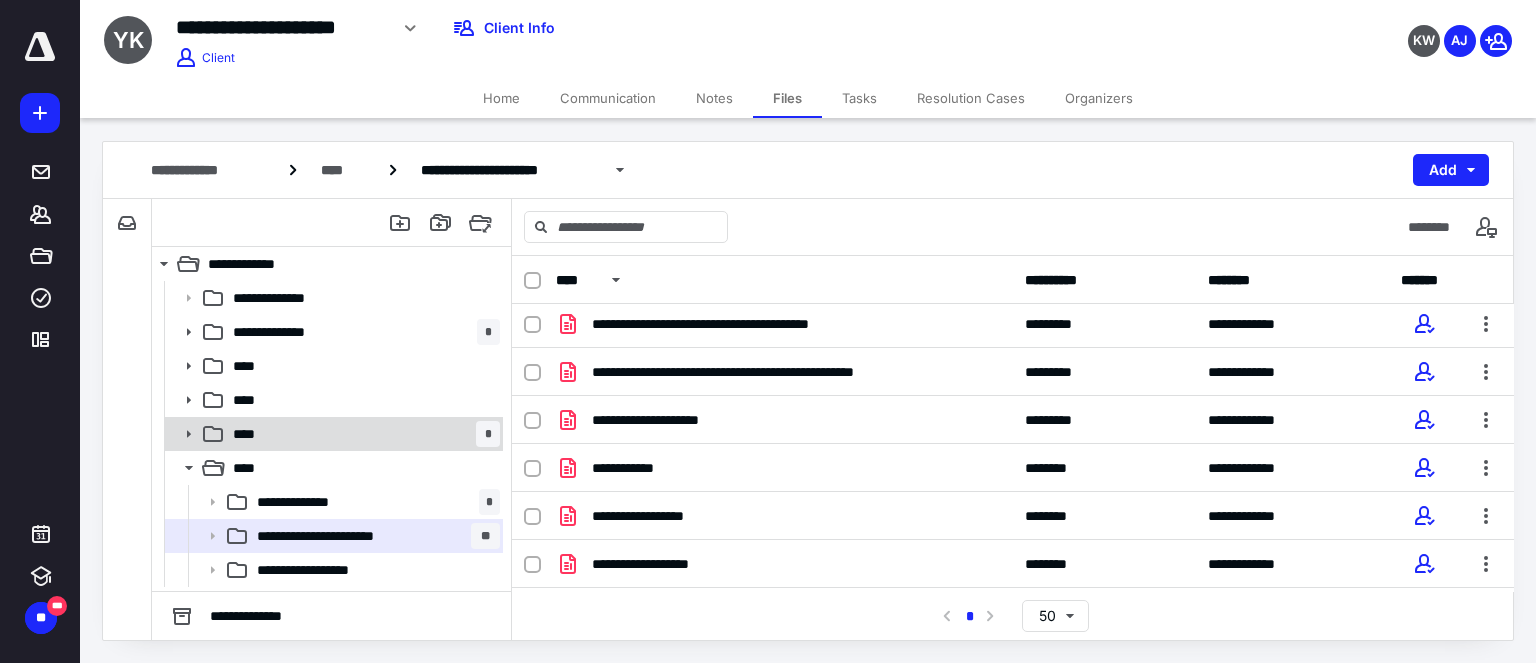 click on "**** *" at bounding box center [362, 434] 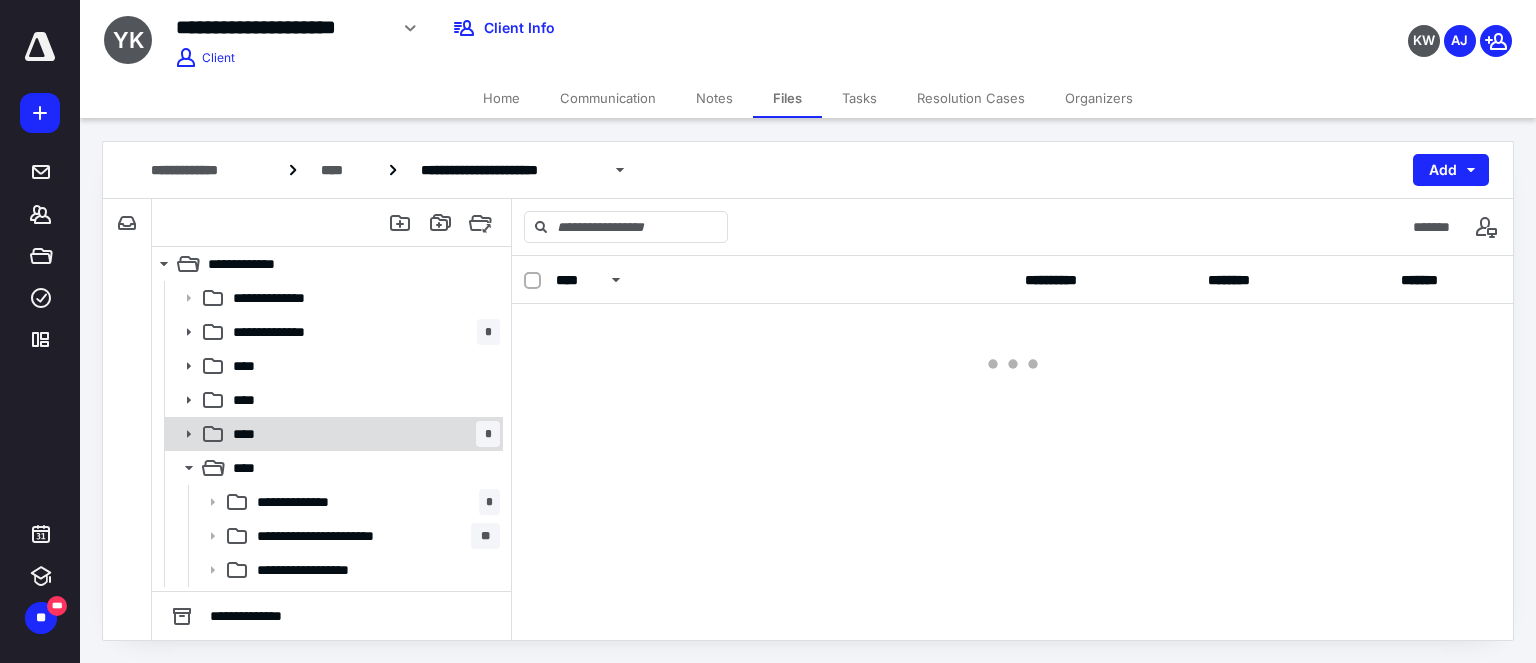 click on "**** *" at bounding box center [362, 434] 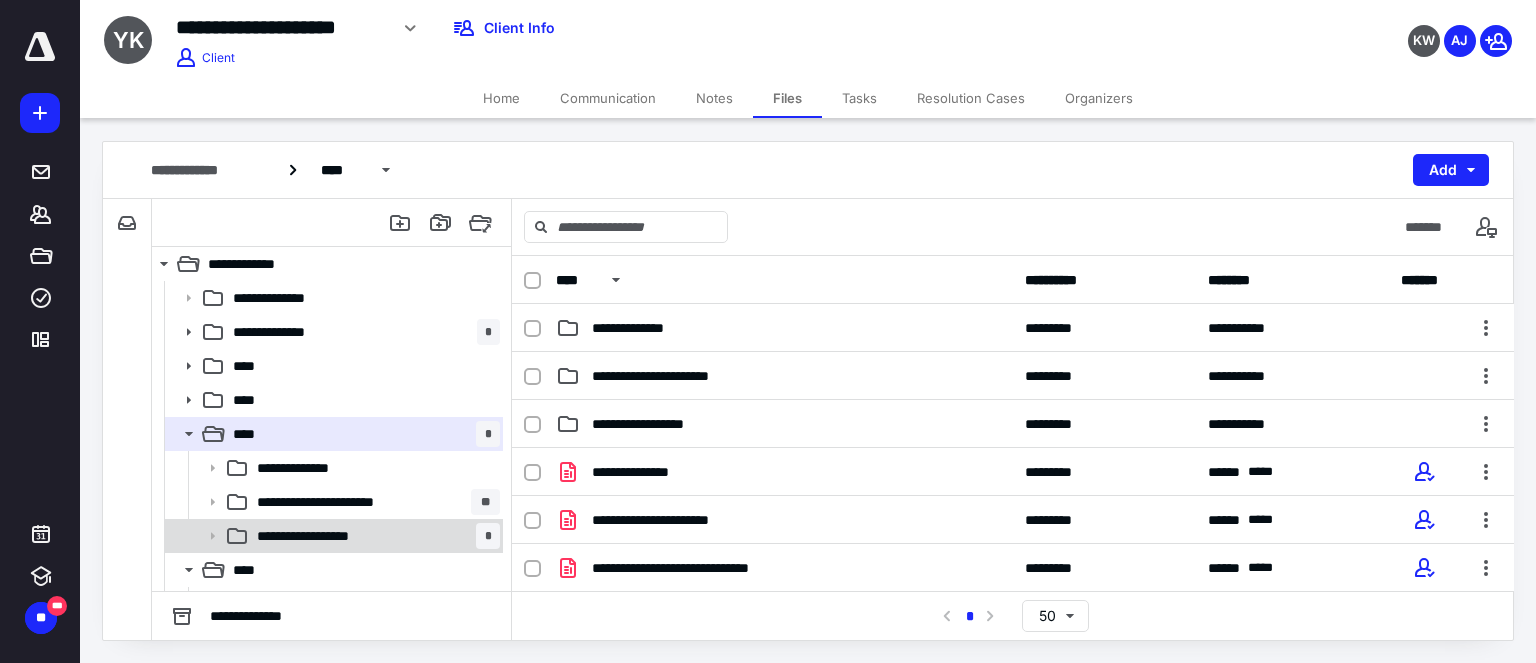 scroll, scrollTop: 96, scrollLeft: 0, axis: vertical 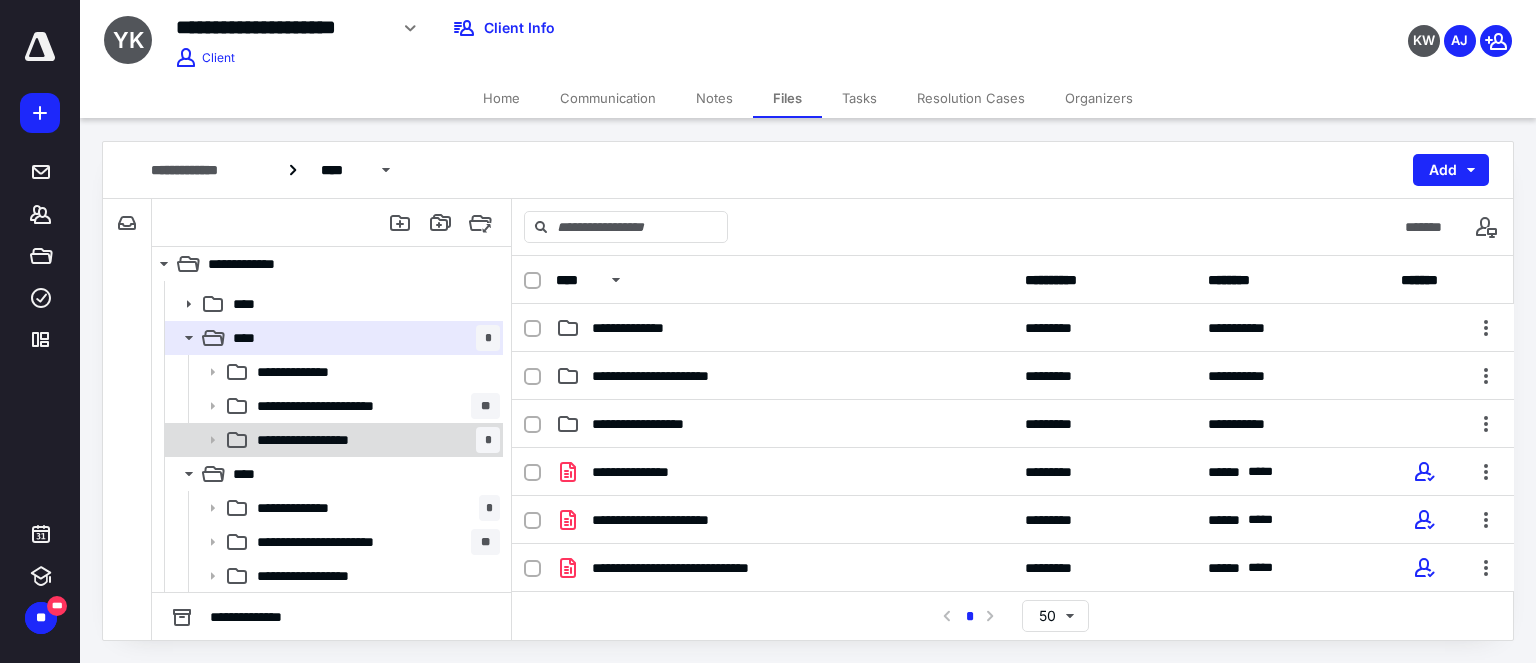 click on "**********" at bounding box center [332, 440] 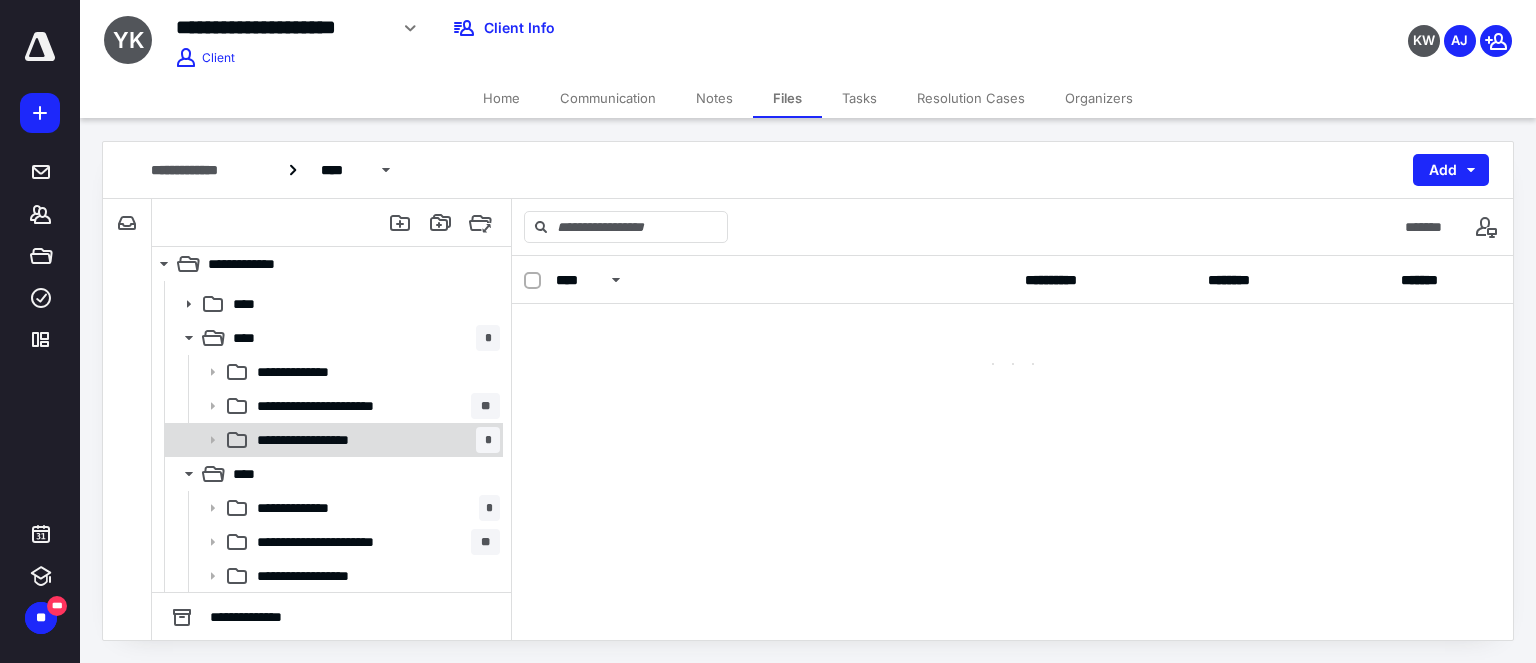 click on "**********" at bounding box center (332, 440) 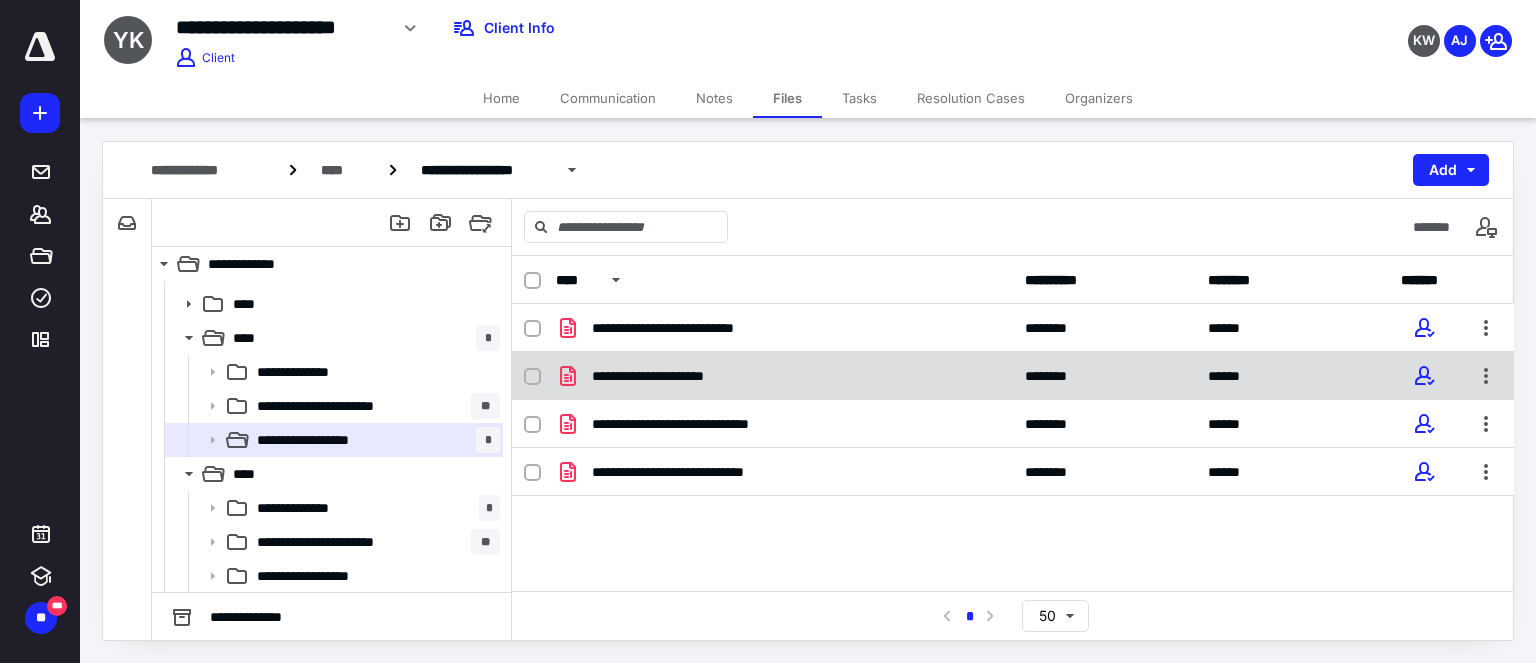 click on "**********" at bounding box center [1013, 376] 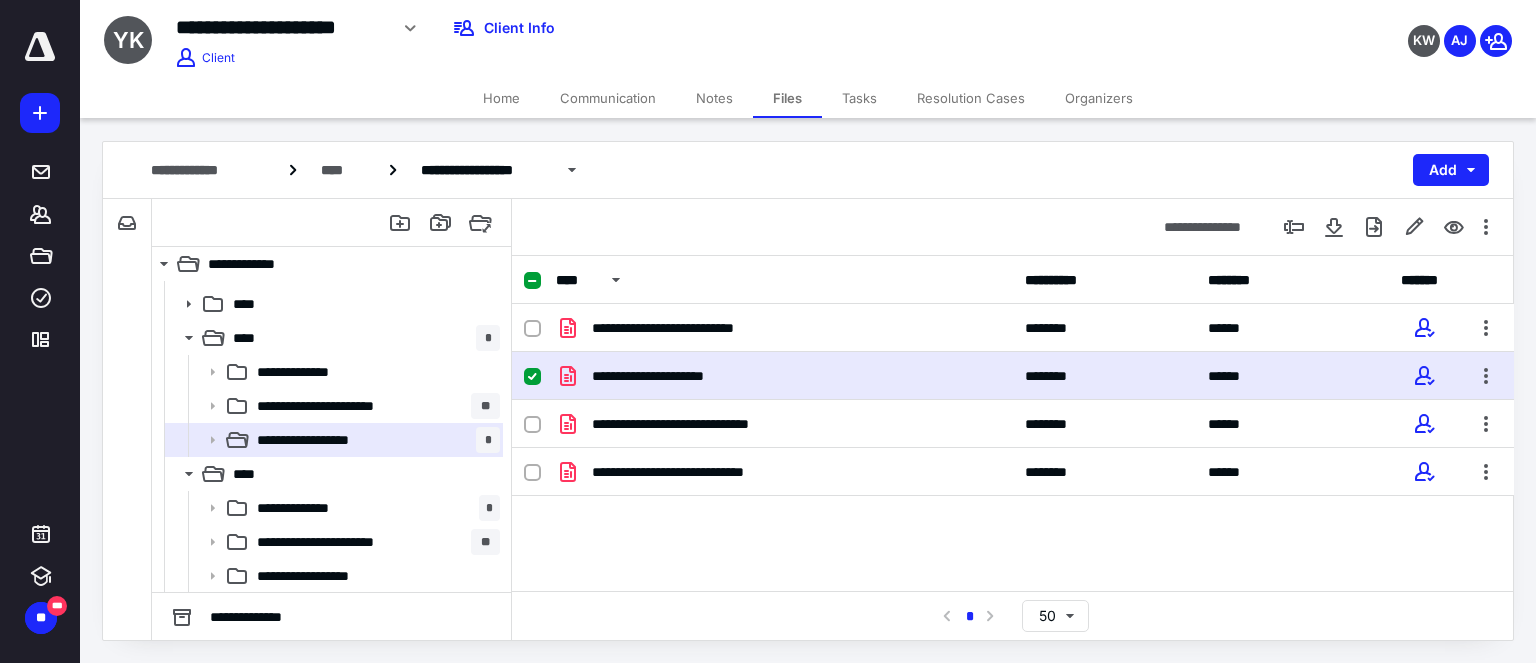 click on "**********" at bounding box center (1013, 376) 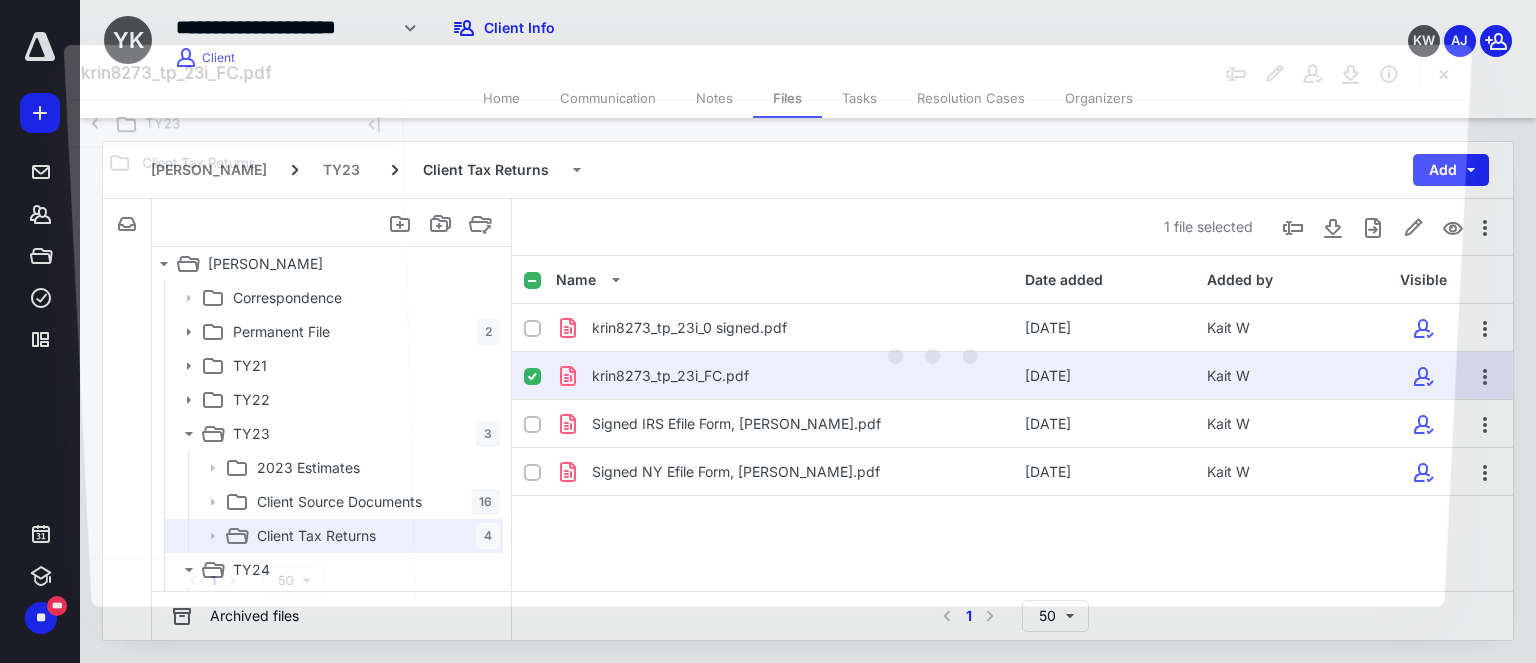 scroll, scrollTop: 96, scrollLeft: 0, axis: vertical 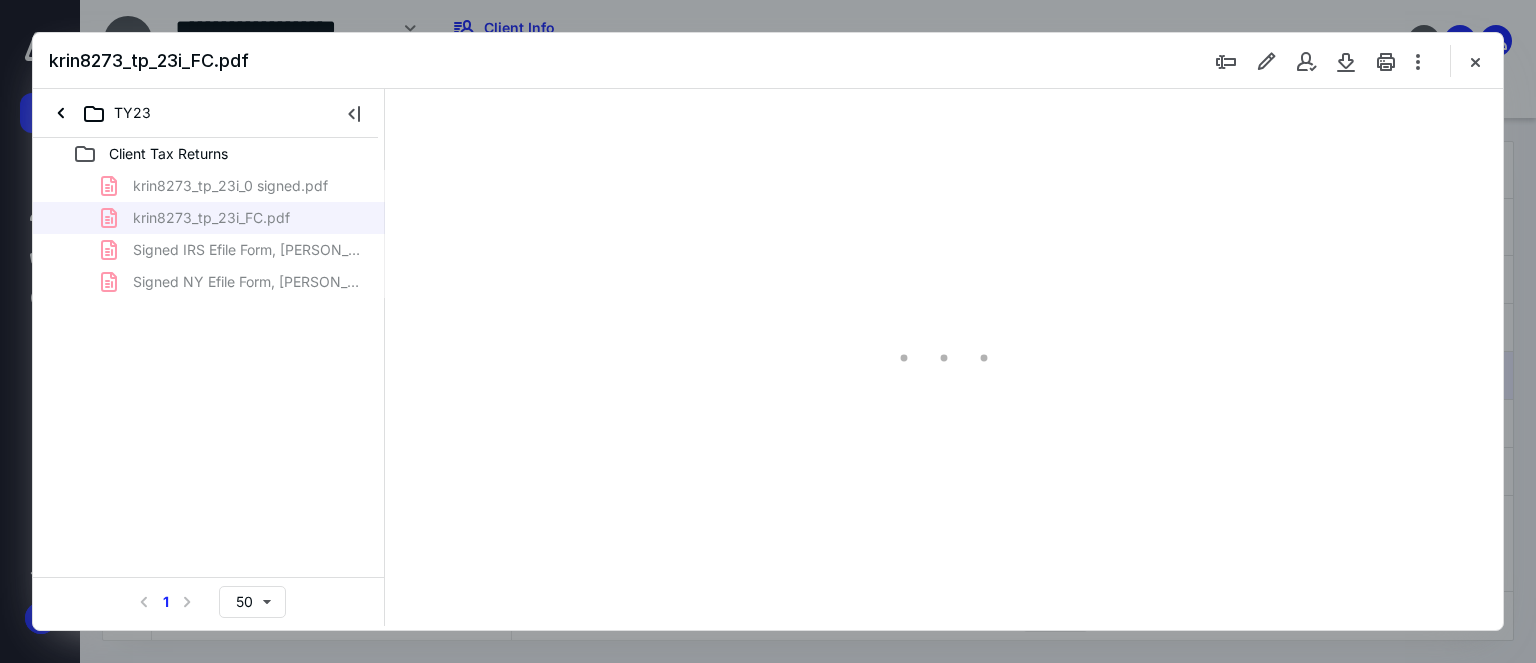 type on "58" 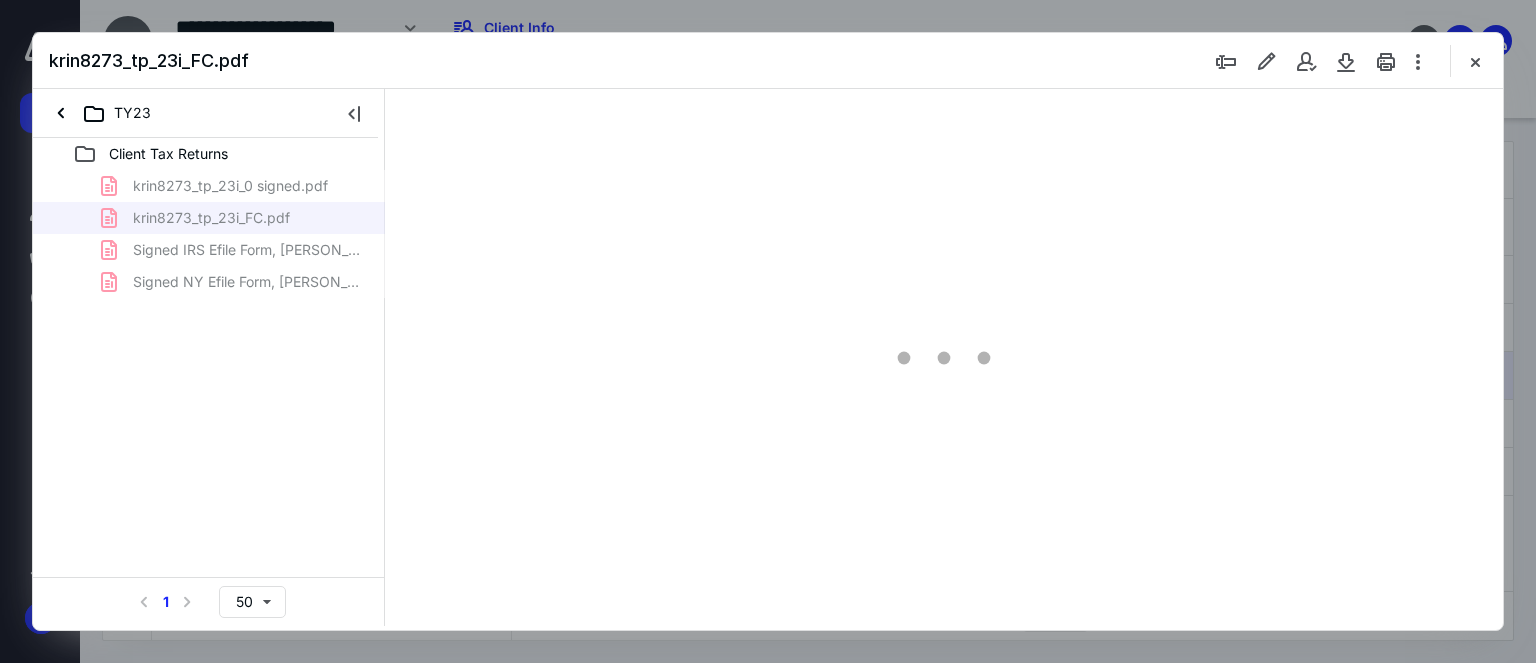 scroll, scrollTop: 78, scrollLeft: 0, axis: vertical 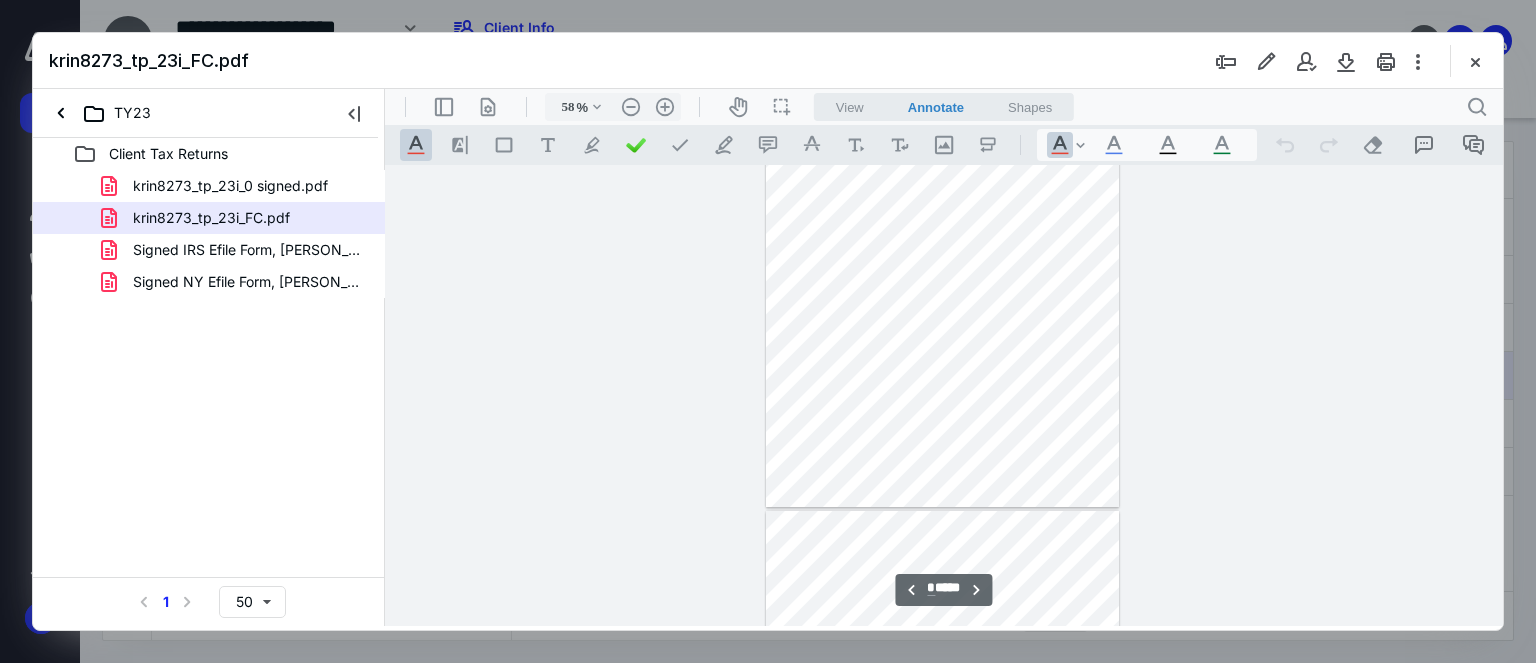 type on "*" 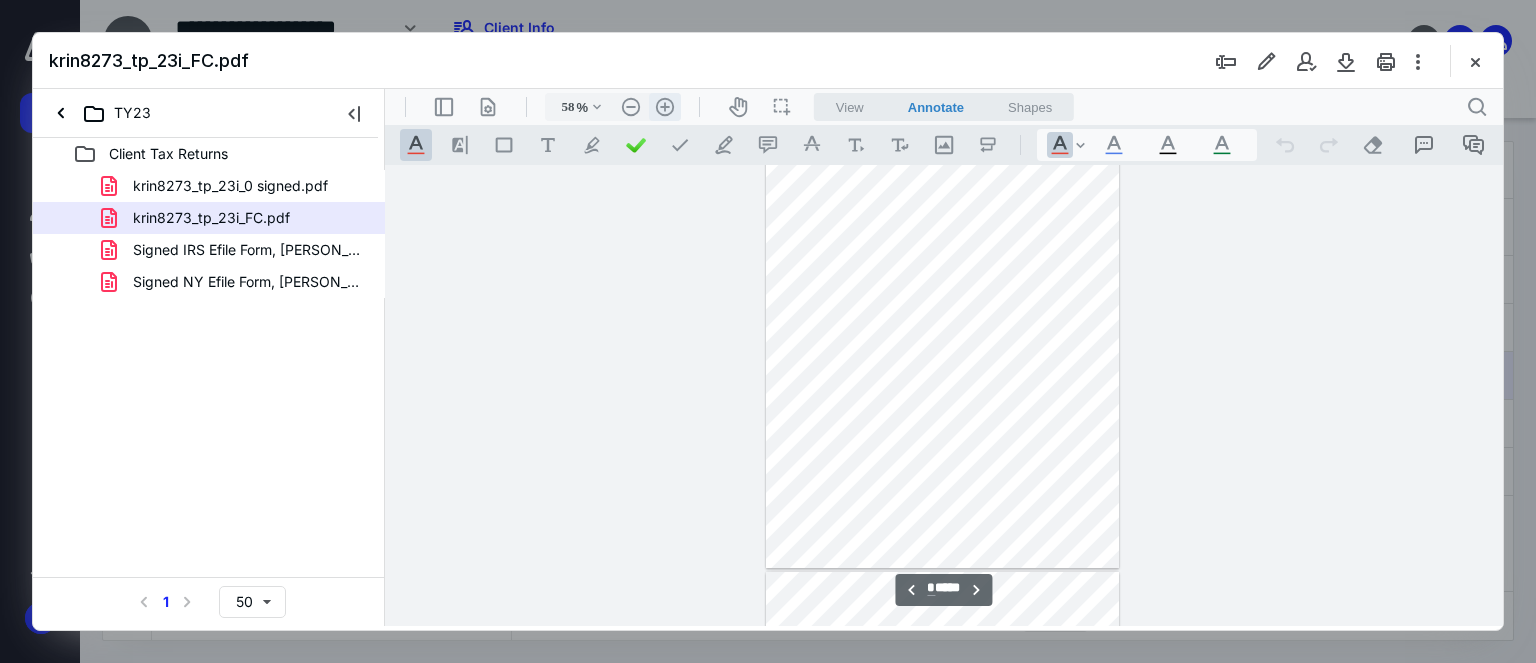 click on ".cls-1{fill:#abb0c4;} icon - header - zoom - in - line" at bounding box center (665, 107) 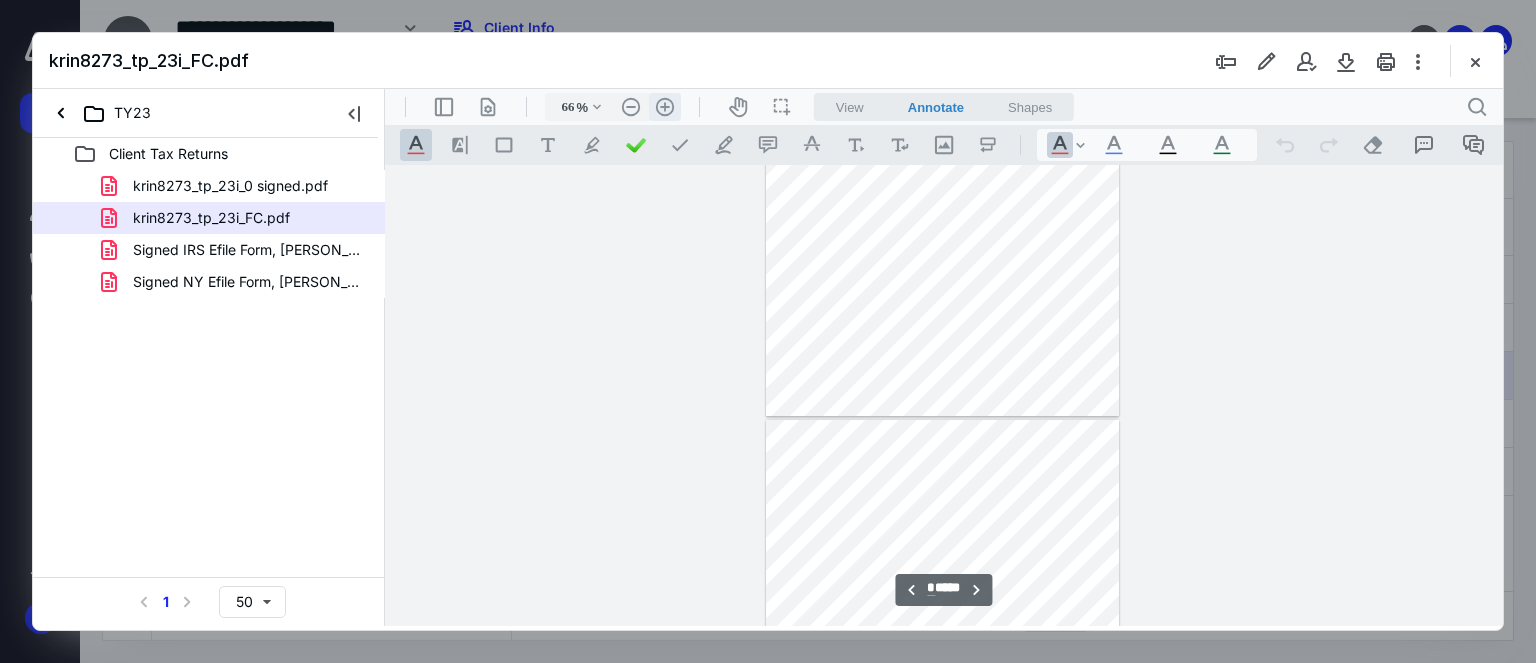 click on ".cls-1{fill:#abb0c4;} icon - header - zoom - in - line" at bounding box center (665, 107) 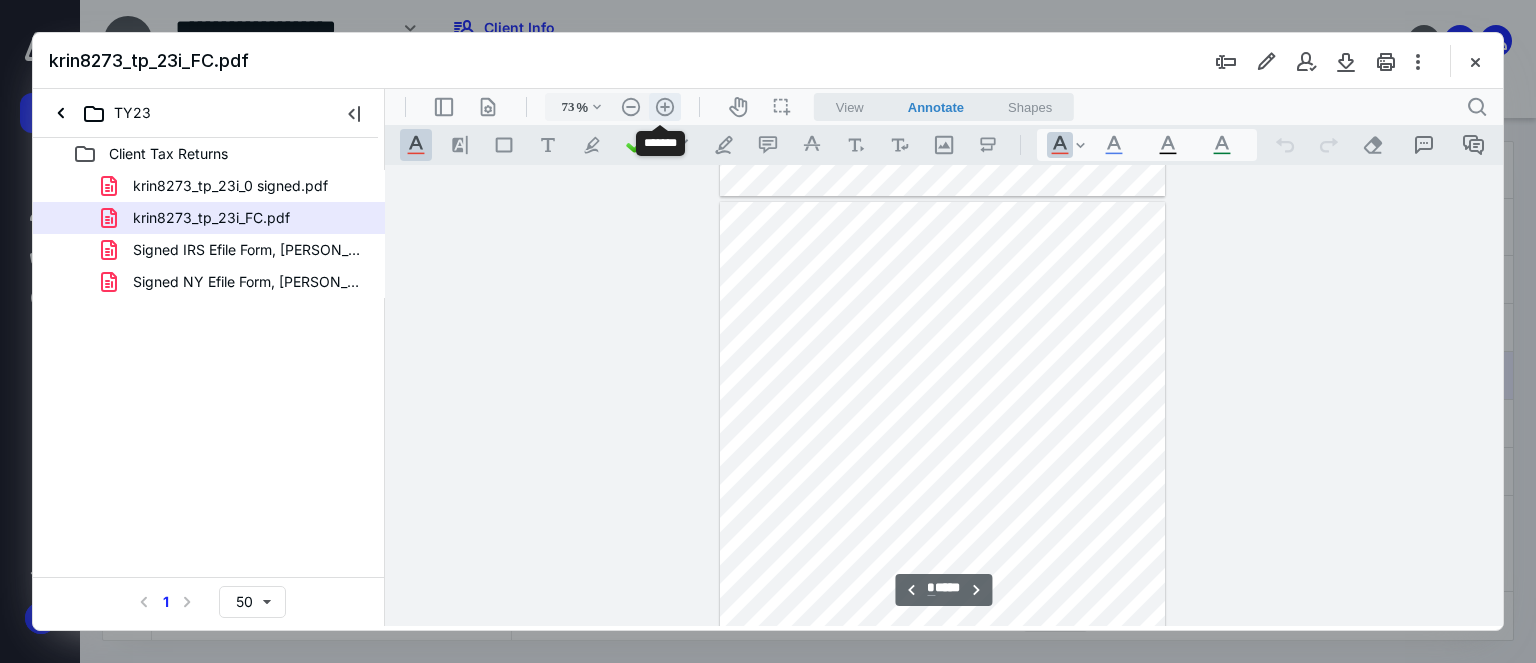 click on ".cls-1{fill:#abb0c4;} icon - header - zoom - in - line" at bounding box center (665, 107) 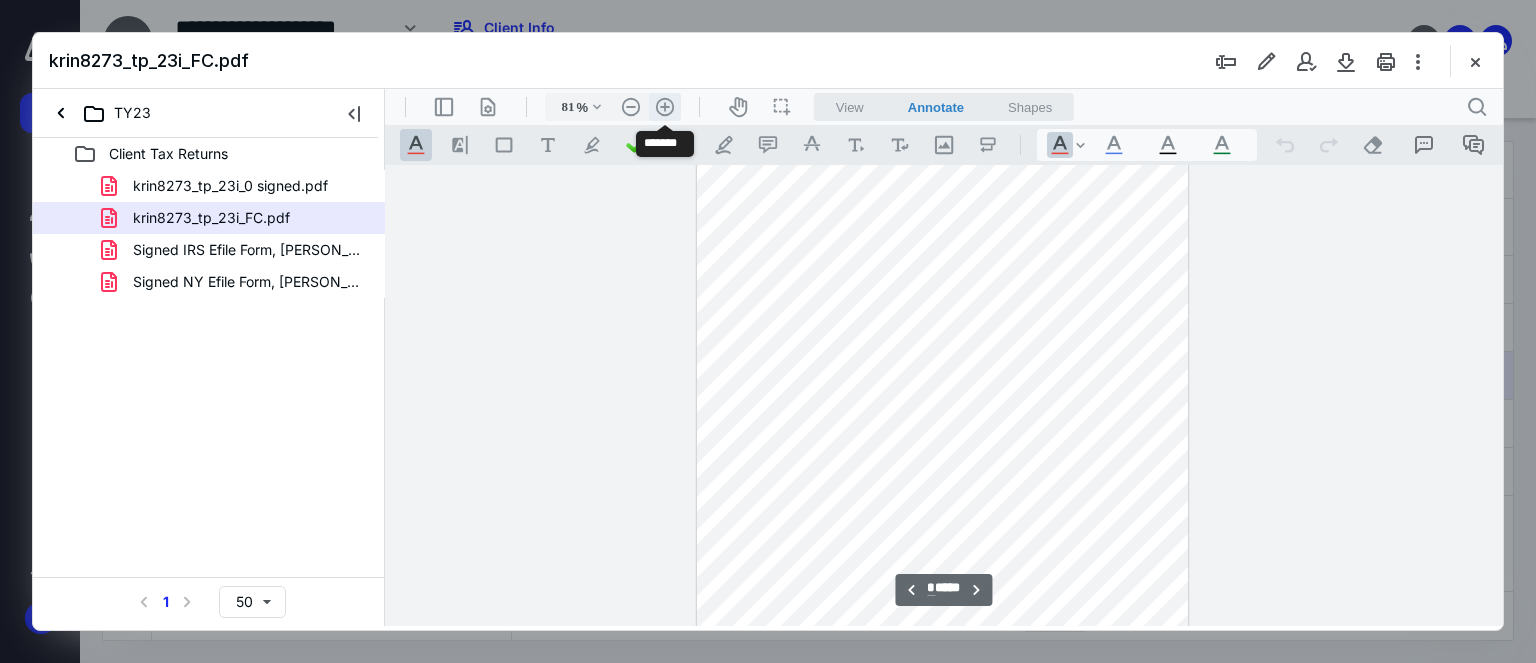 click on ".cls-1{fill:#abb0c4;} icon - header - zoom - in - line" at bounding box center (665, 107) 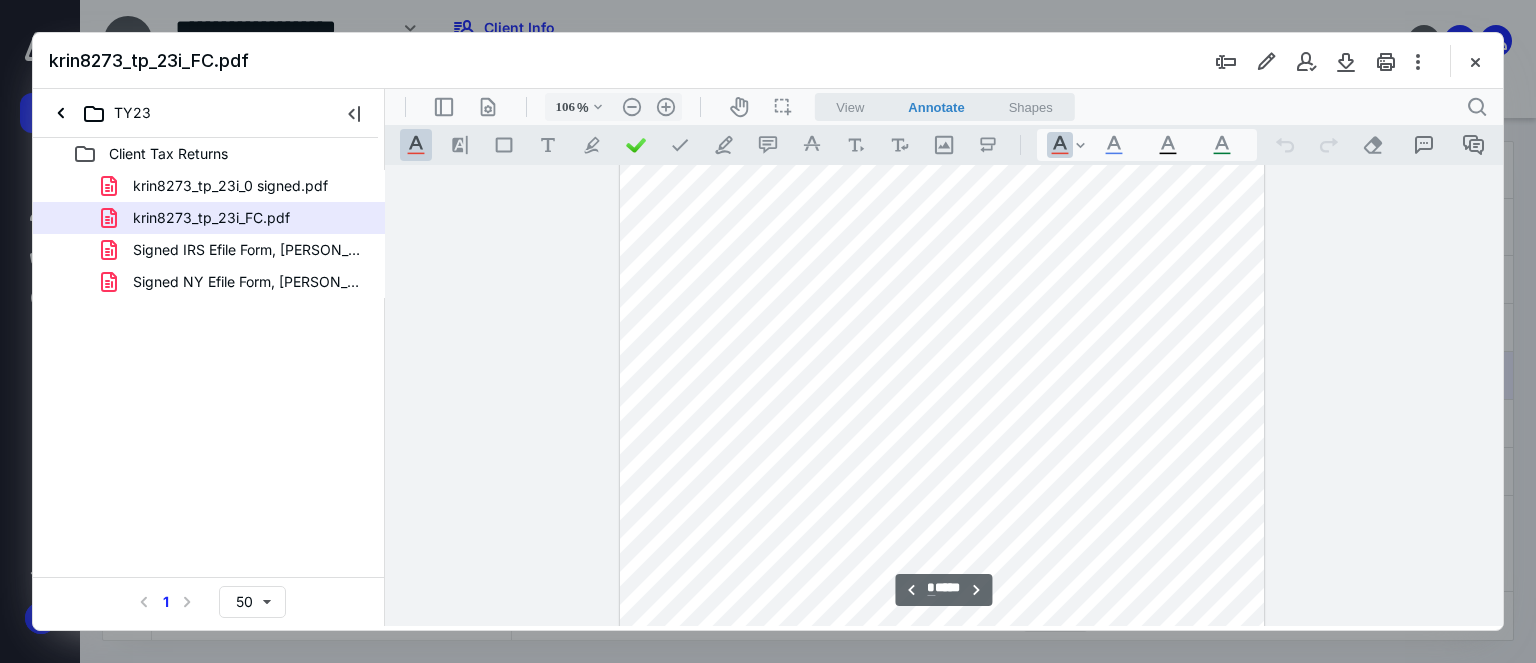 scroll, scrollTop: 3441, scrollLeft: 0, axis: vertical 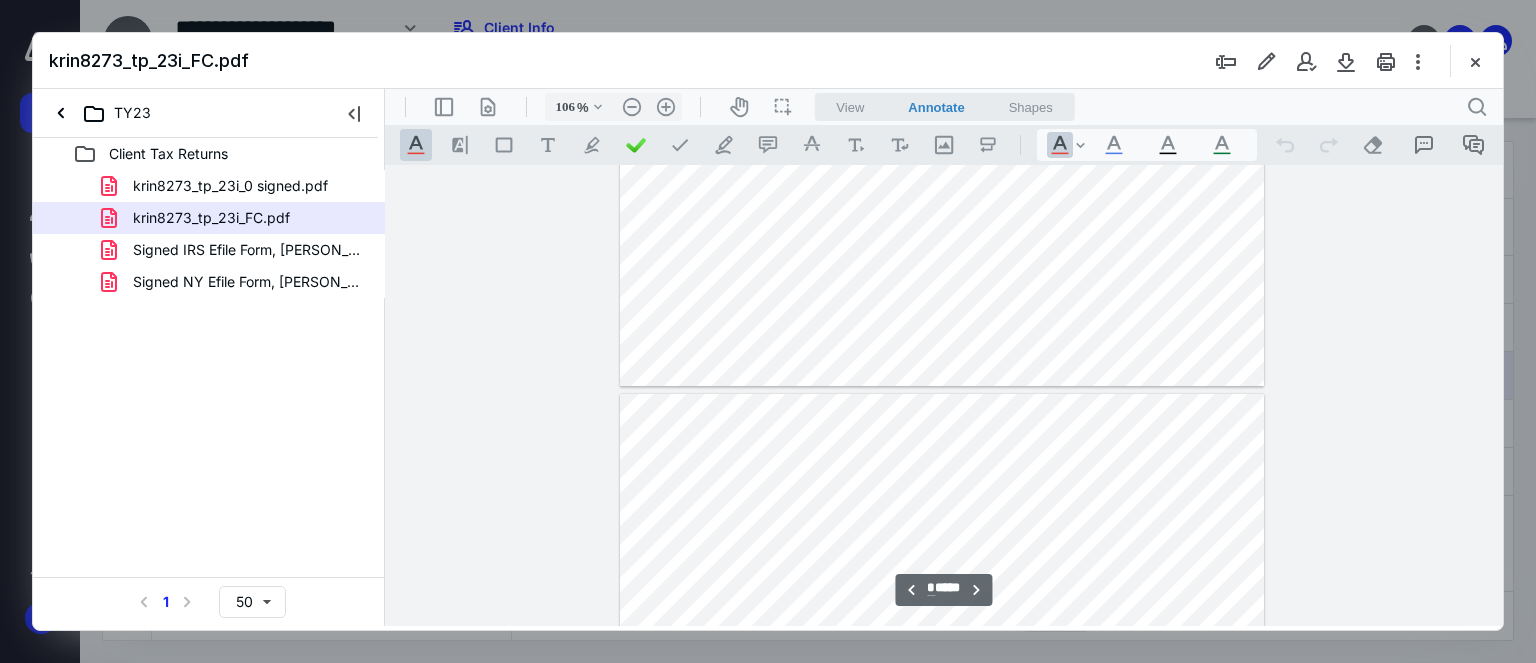 type on "*" 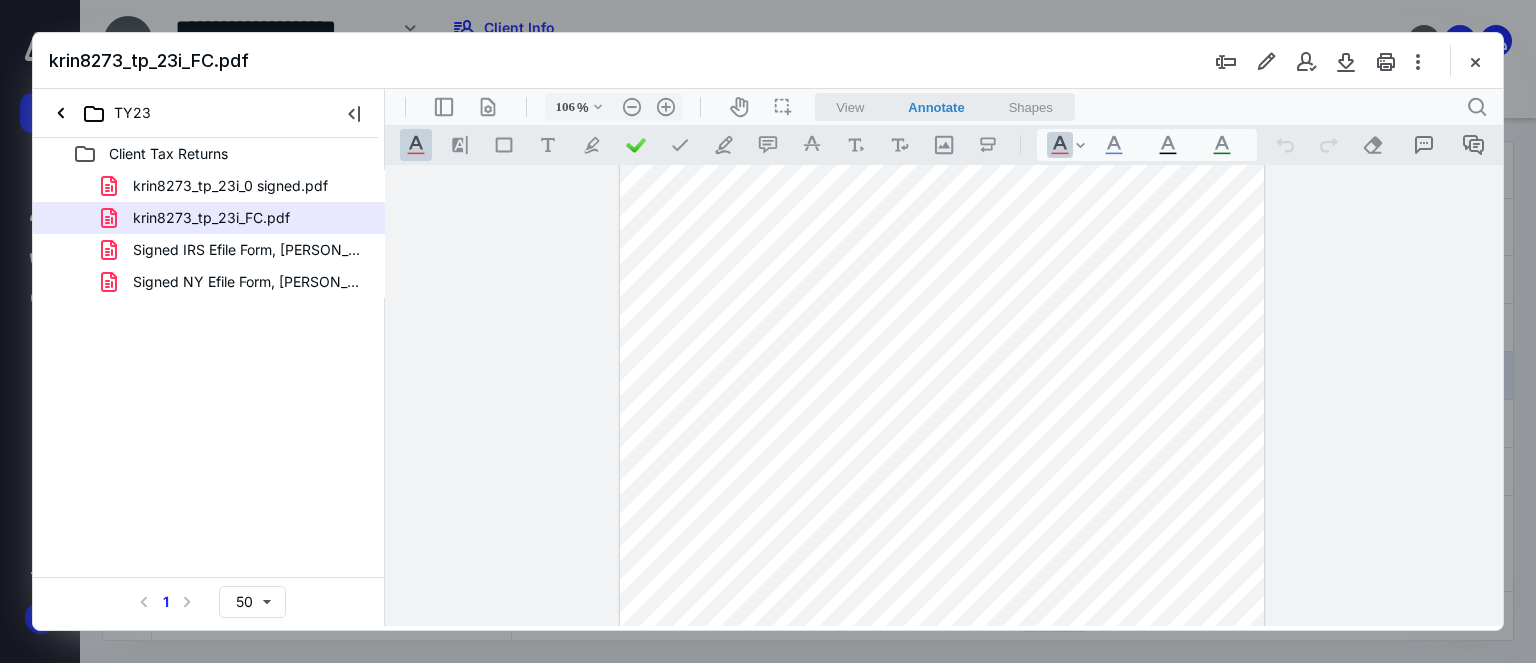 scroll, scrollTop: 4241, scrollLeft: 0, axis: vertical 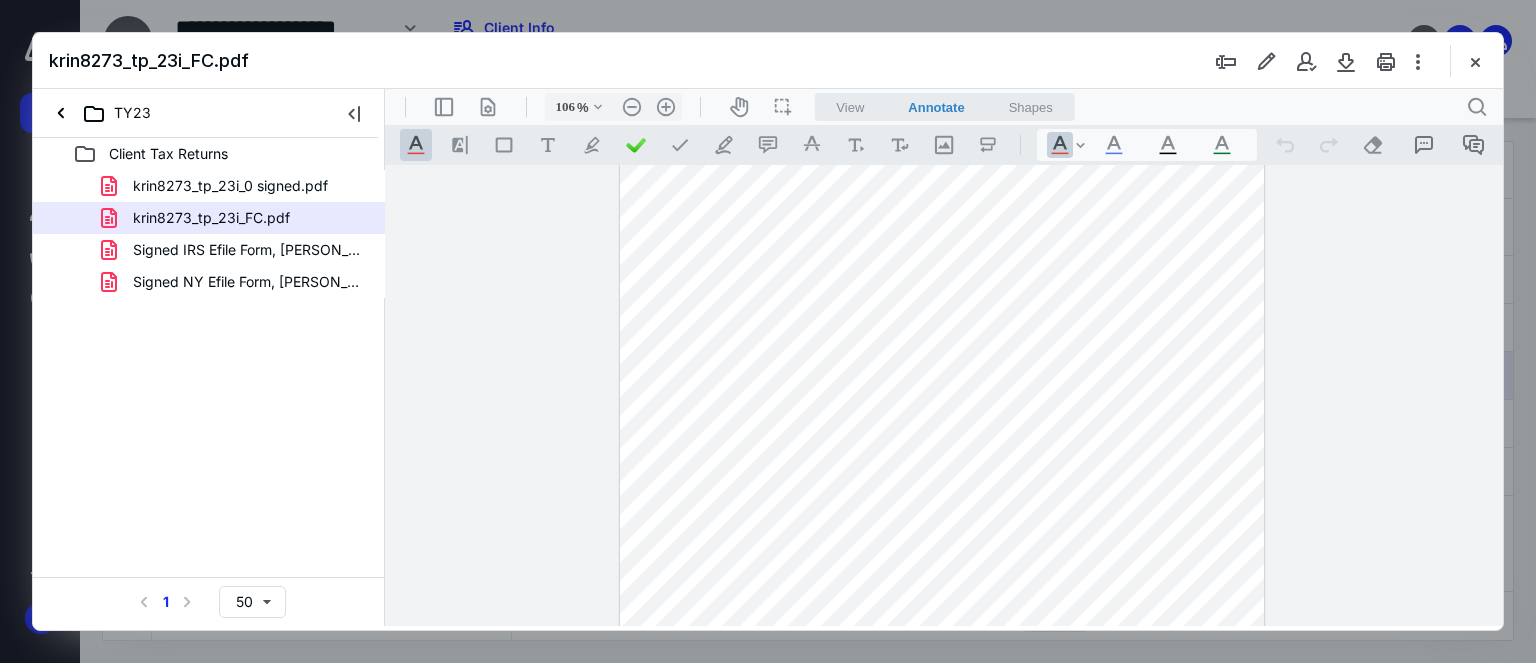 click at bounding box center (1346, 61) 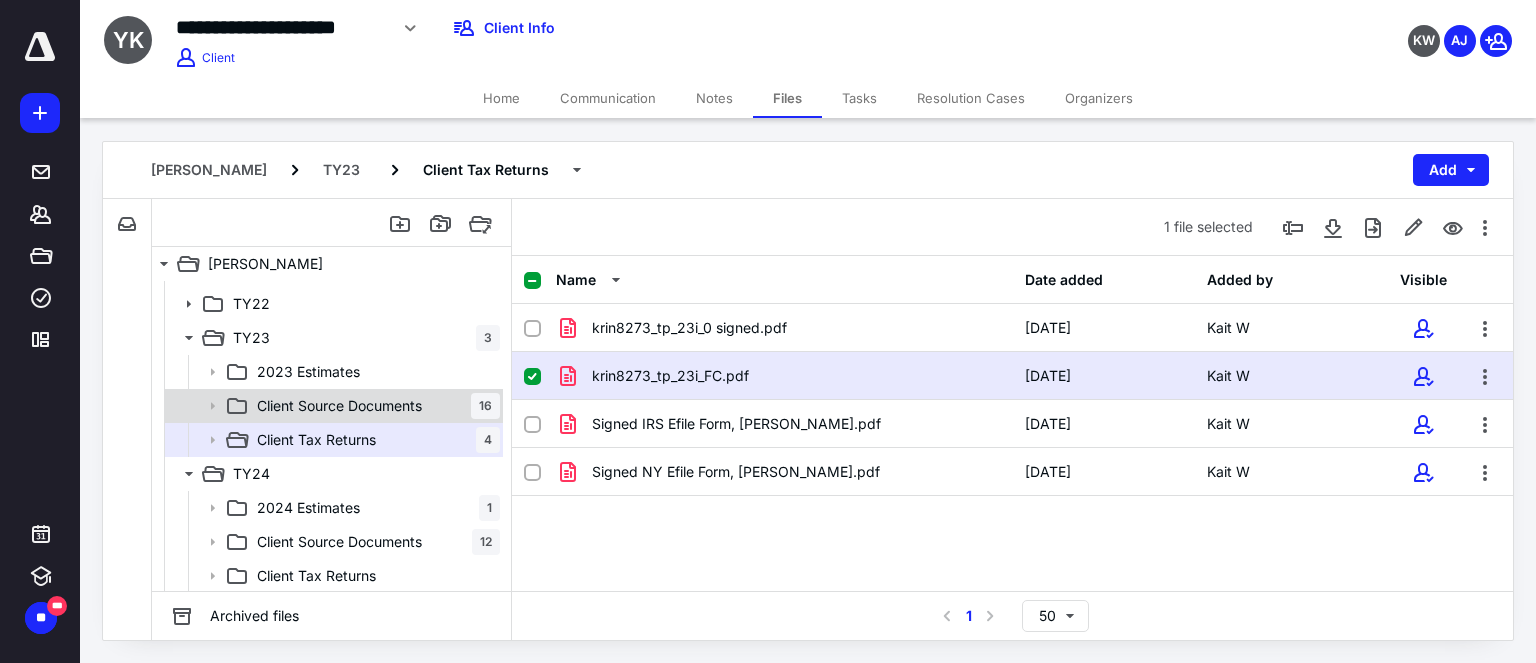 scroll, scrollTop: 0, scrollLeft: 0, axis: both 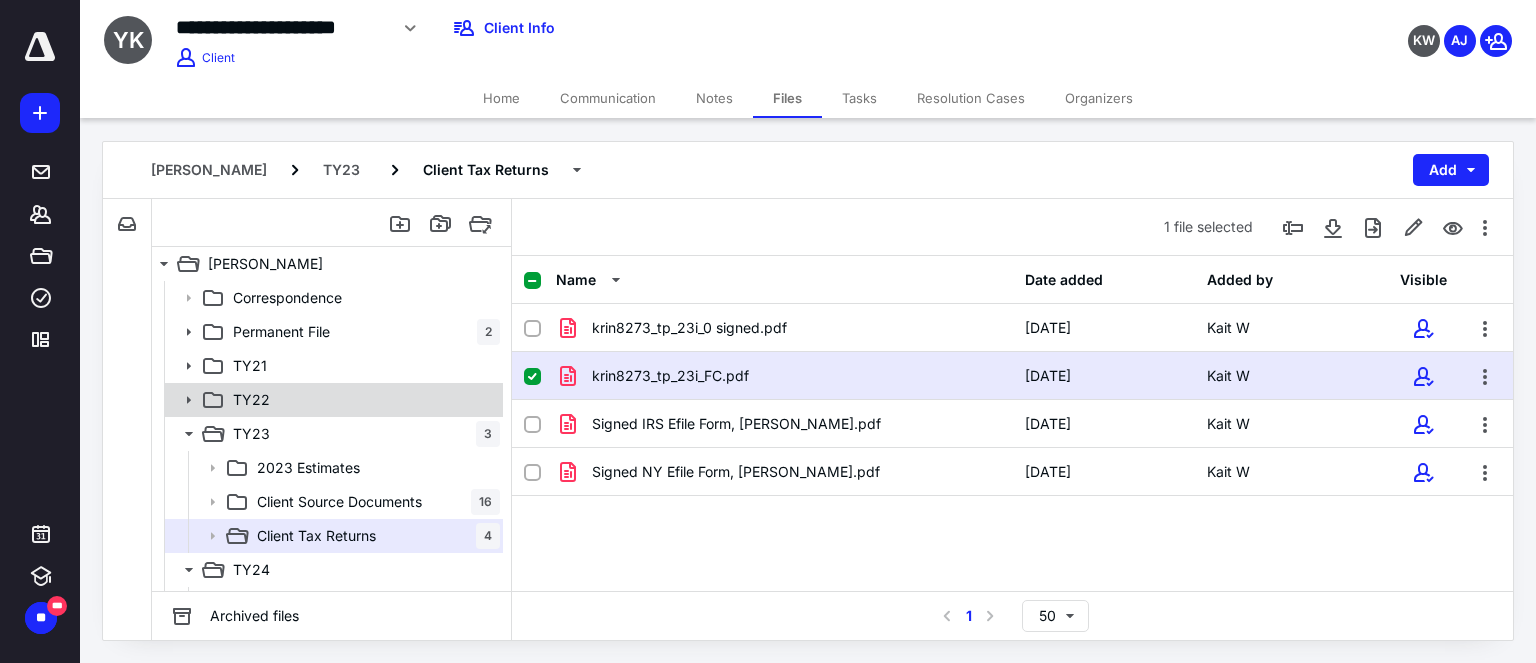 click on "TY22" at bounding box center (362, 400) 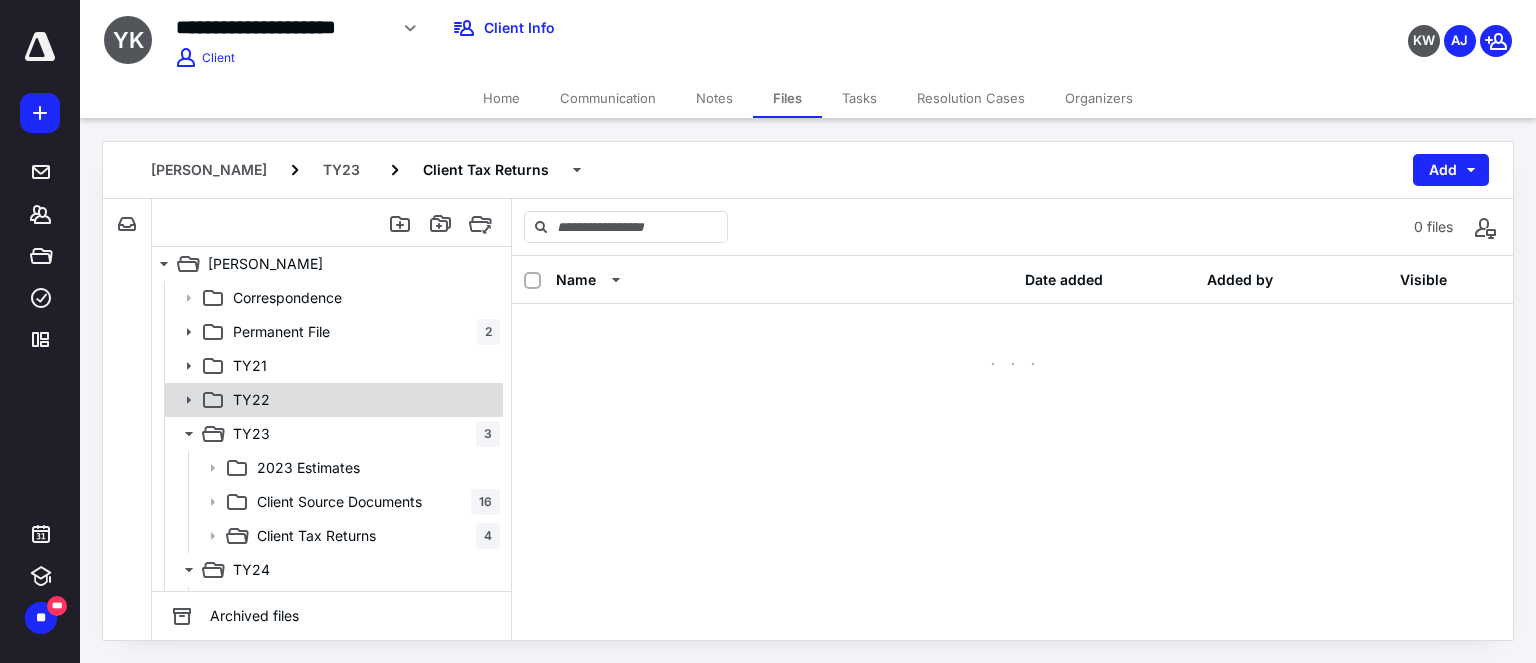 click on "TY22" at bounding box center (362, 400) 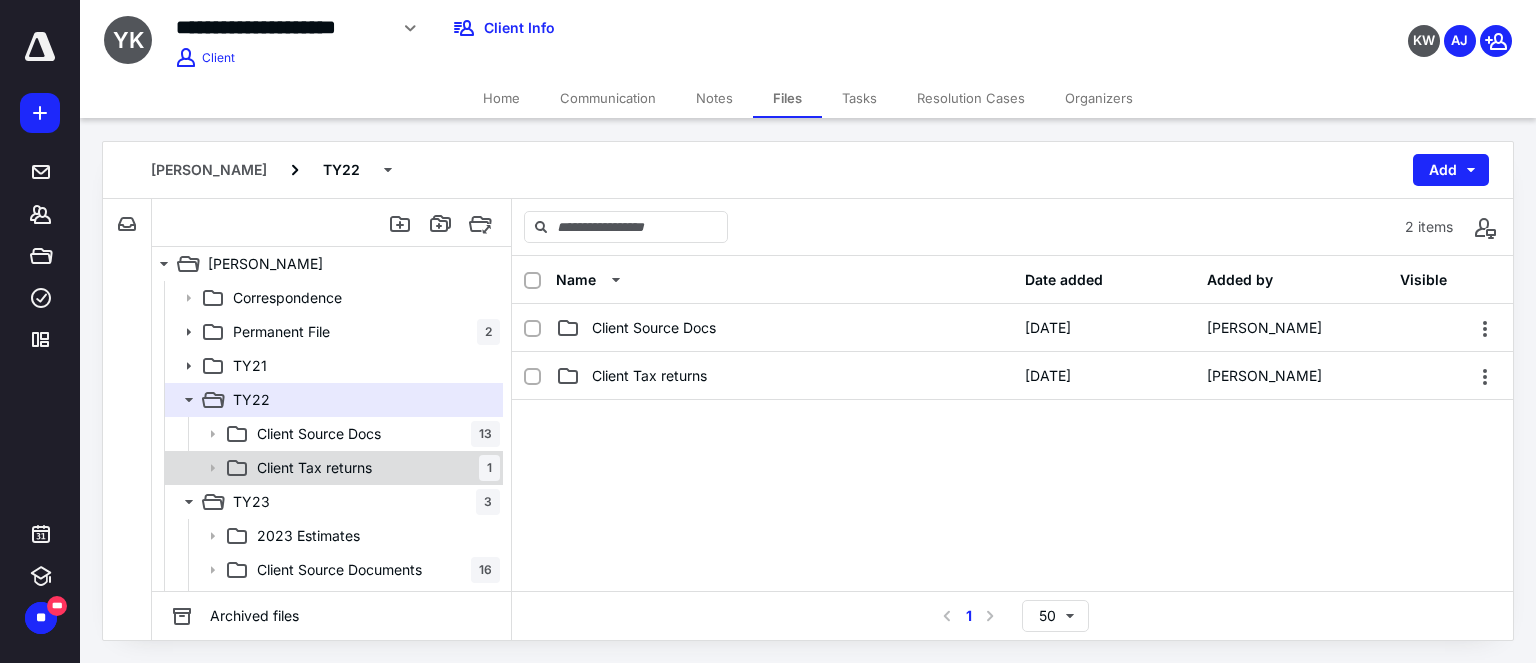 click on "Client Tax returns 1" at bounding box center [332, 468] 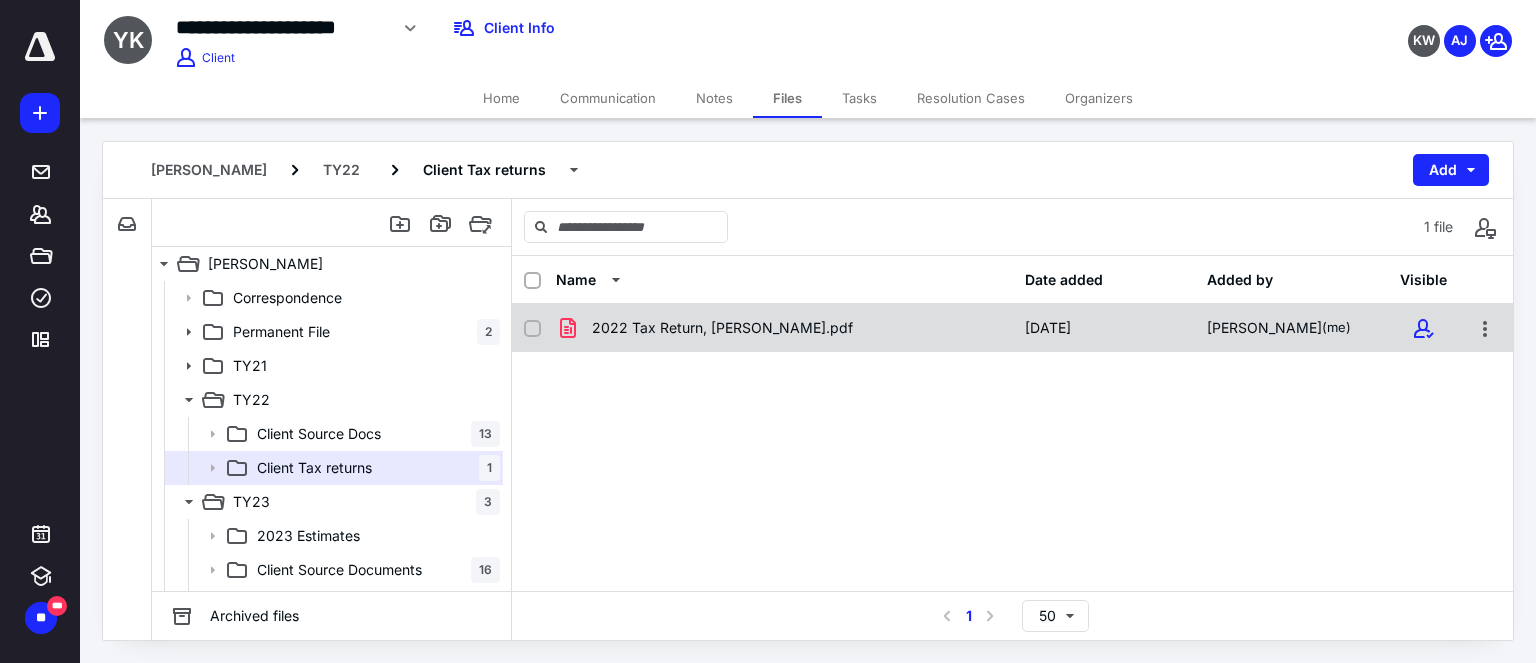 click on "2022 Tax Return, [PERSON_NAME].pdf [DATE] [PERSON_NAME]  (me)" at bounding box center (1012, 328) 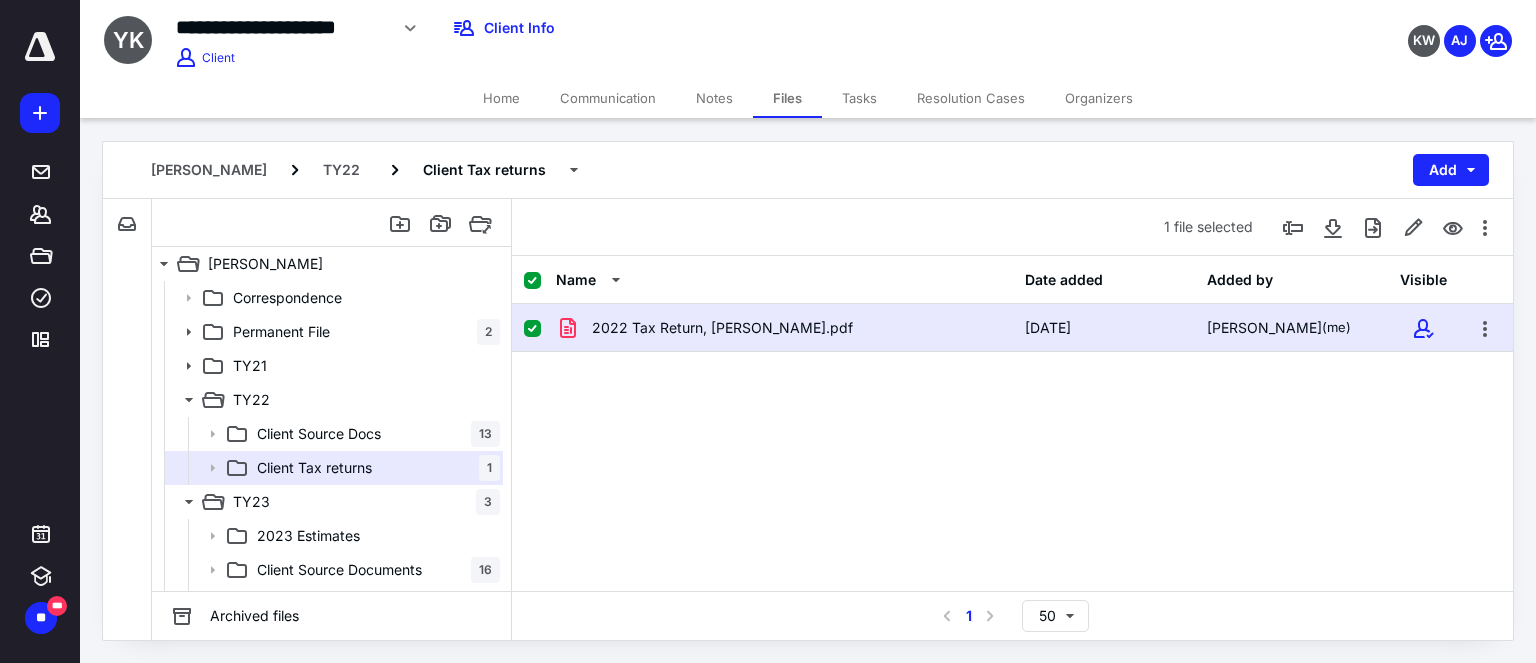 click on "2022 Tax Return, [PERSON_NAME].pdf [DATE] [PERSON_NAME]  (me)" at bounding box center (1012, 328) 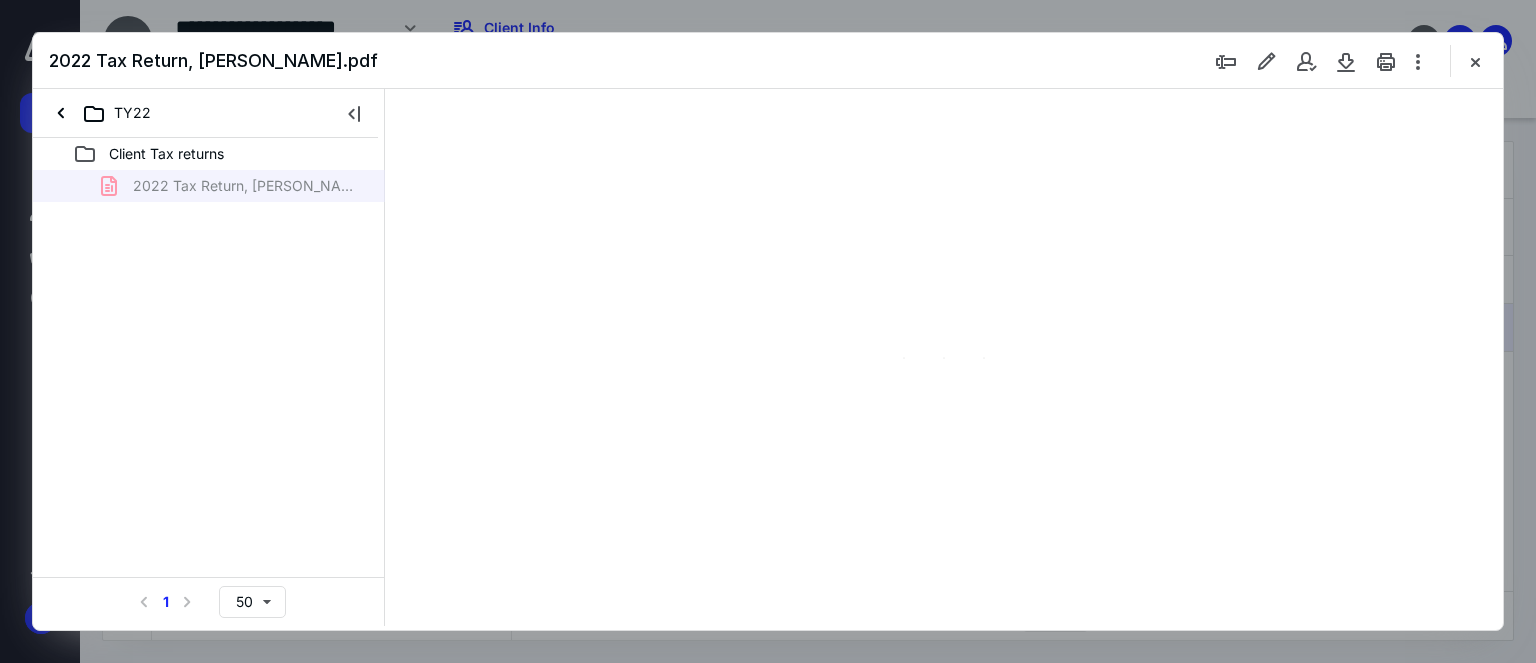 scroll, scrollTop: 0, scrollLeft: 0, axis: both 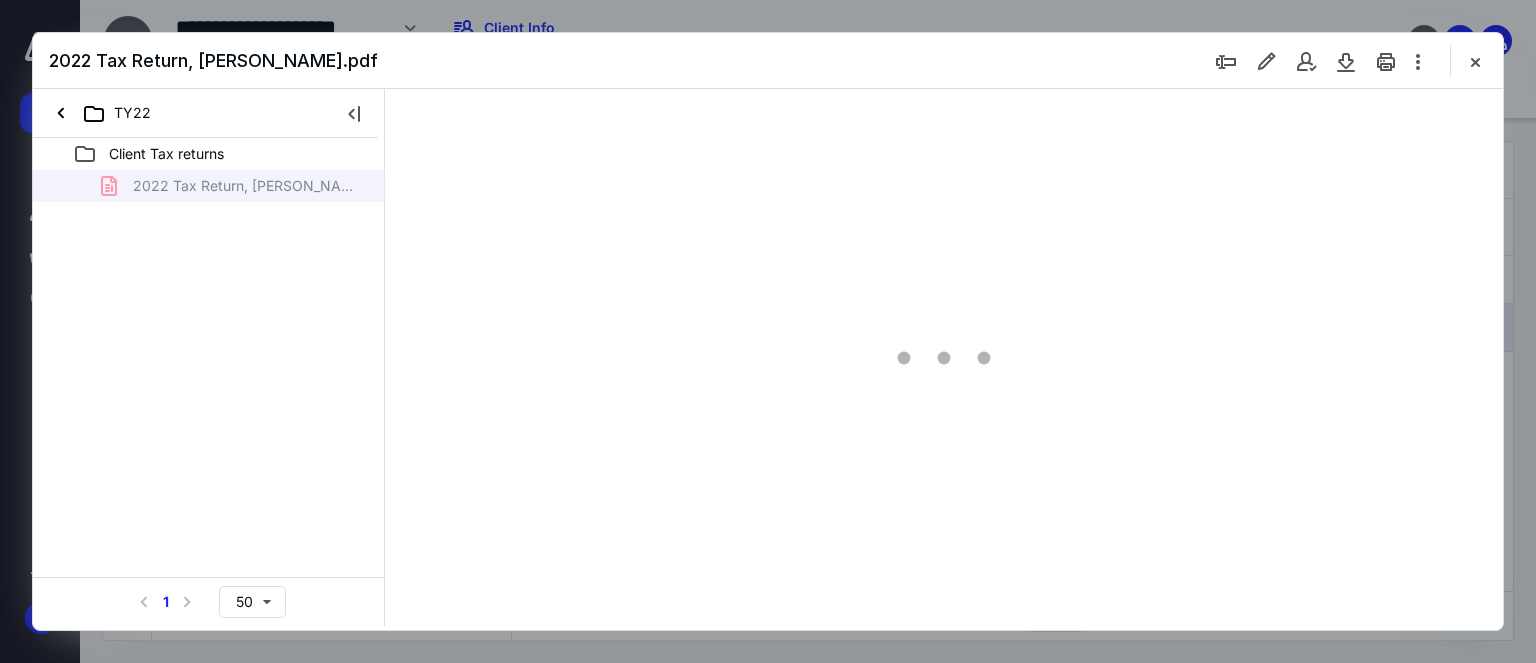 type on "58" 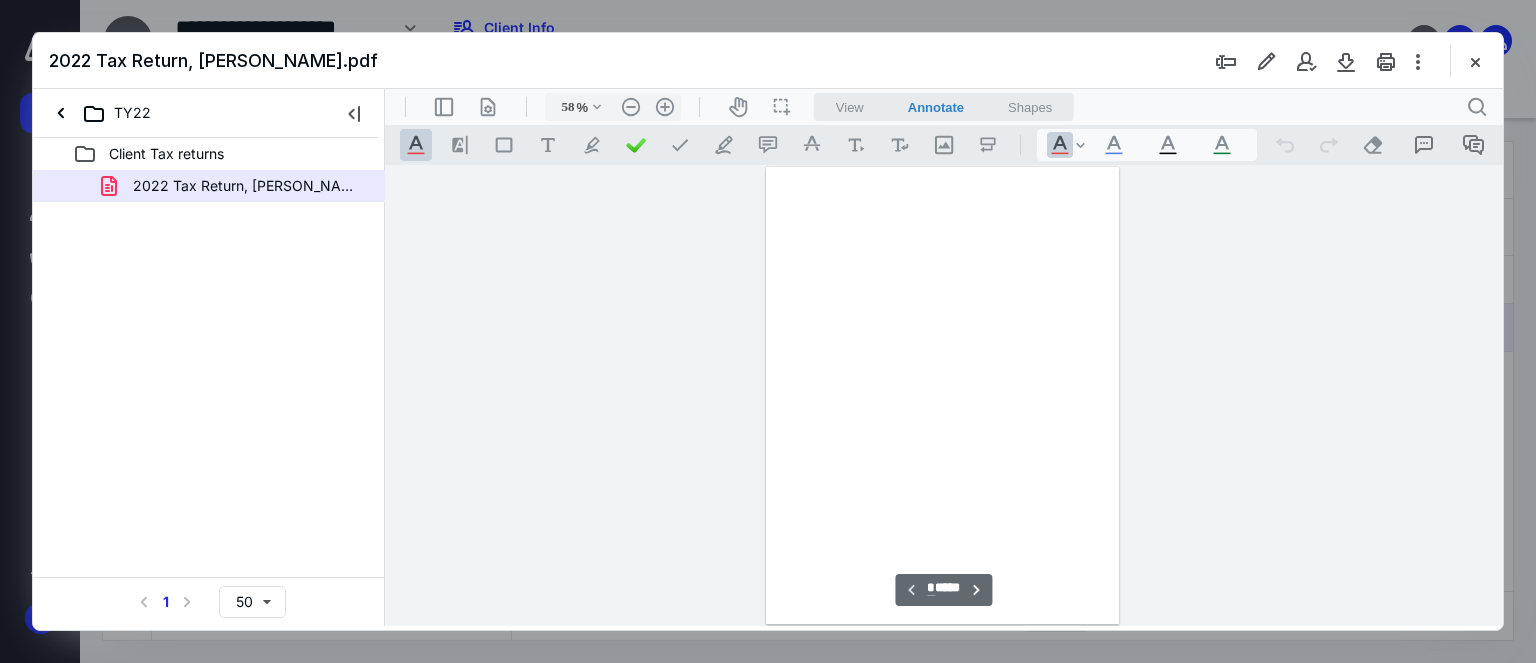 scroll, scrollTop: 78, scrollLeft: 0, axis: vertical 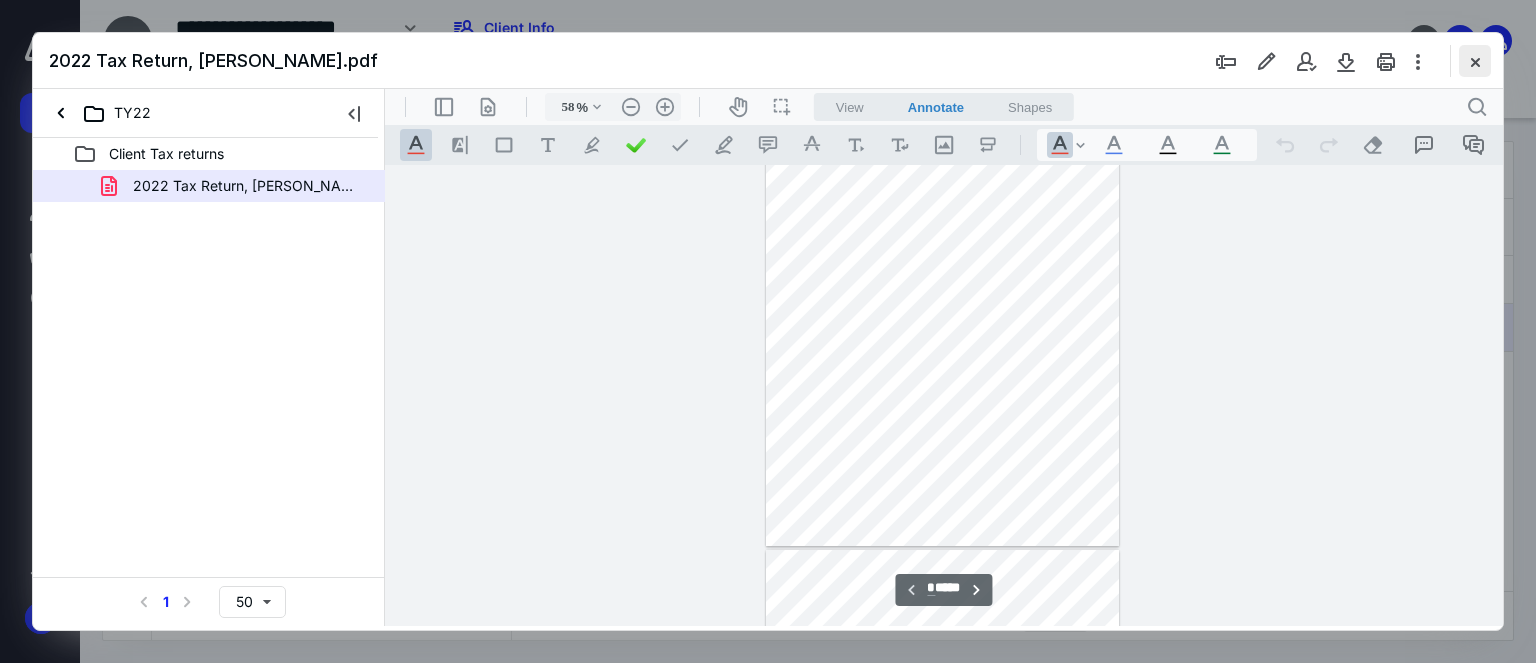 click at bounding box center [1475, 61] 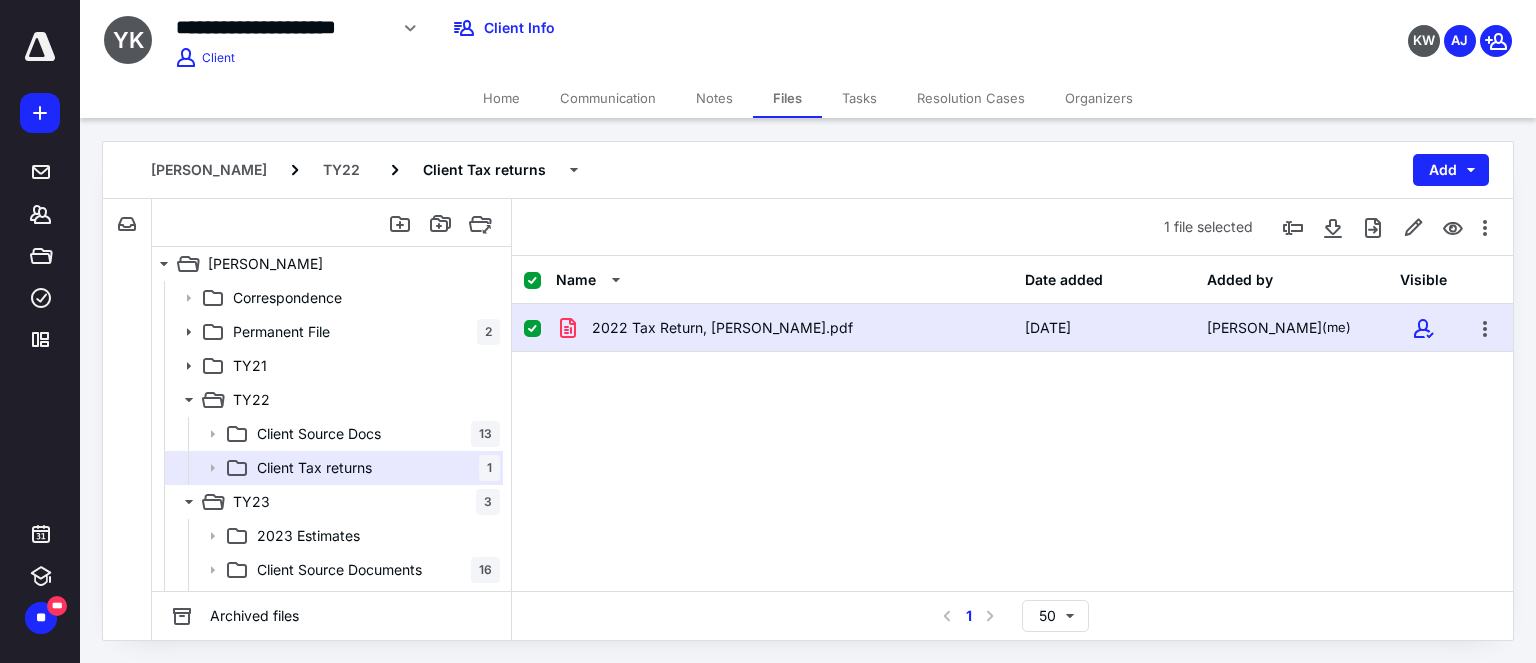 click 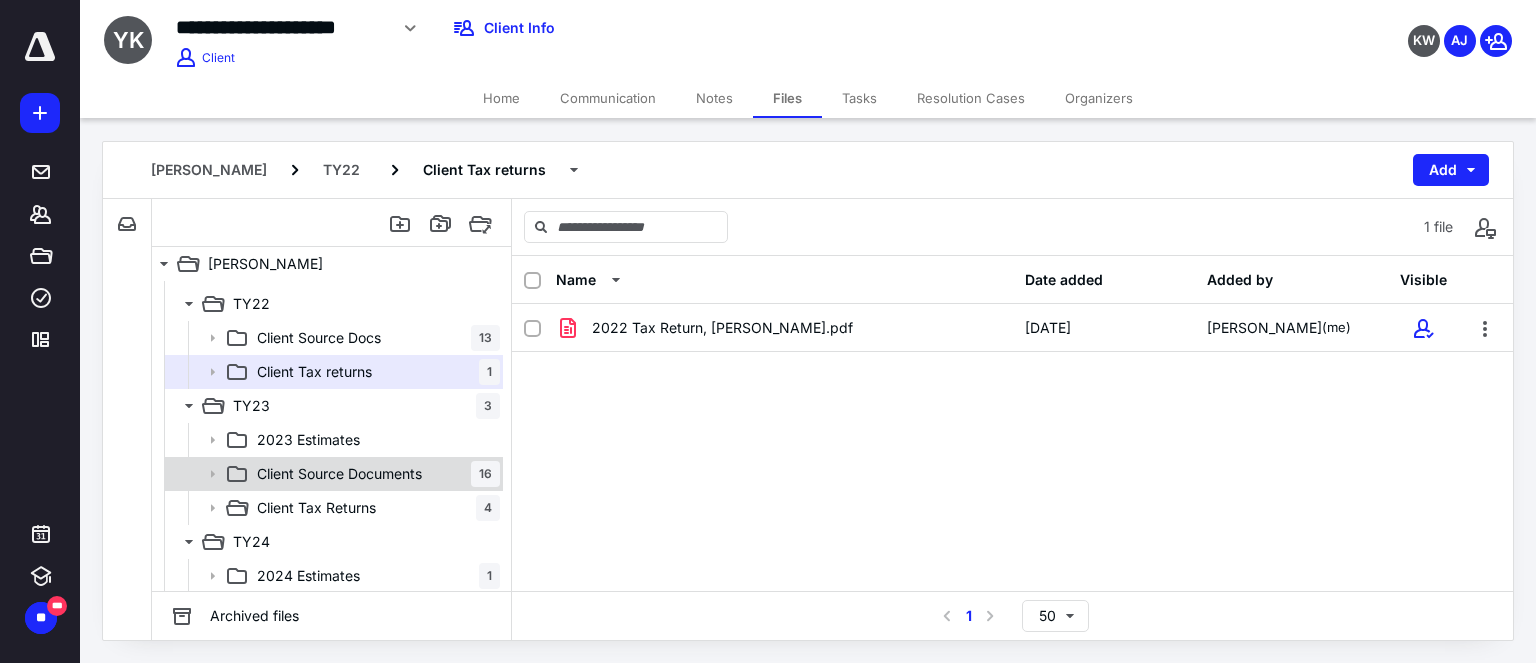 scroll, scrollTop: 164, scrollLeft: 0, axis: vertical 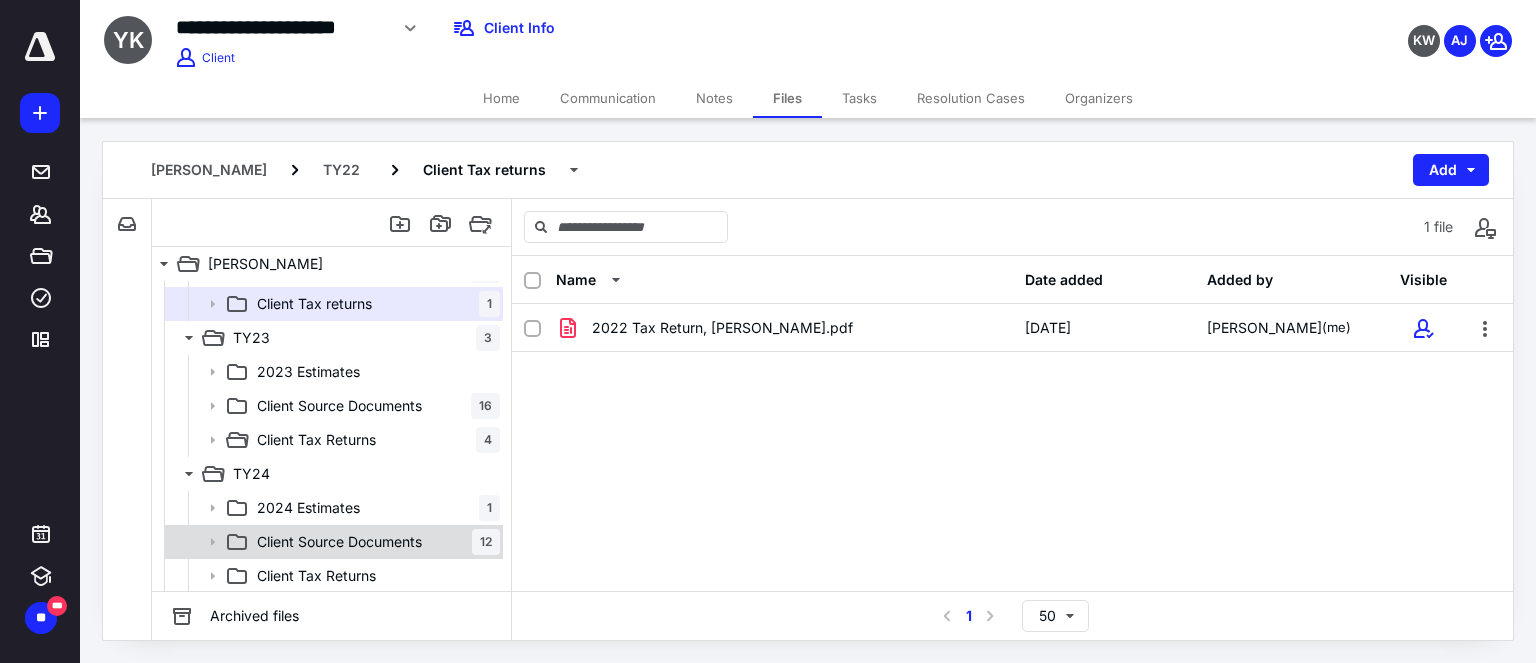 click on "Client Source Documents 12" at bounding box center (374, 542) 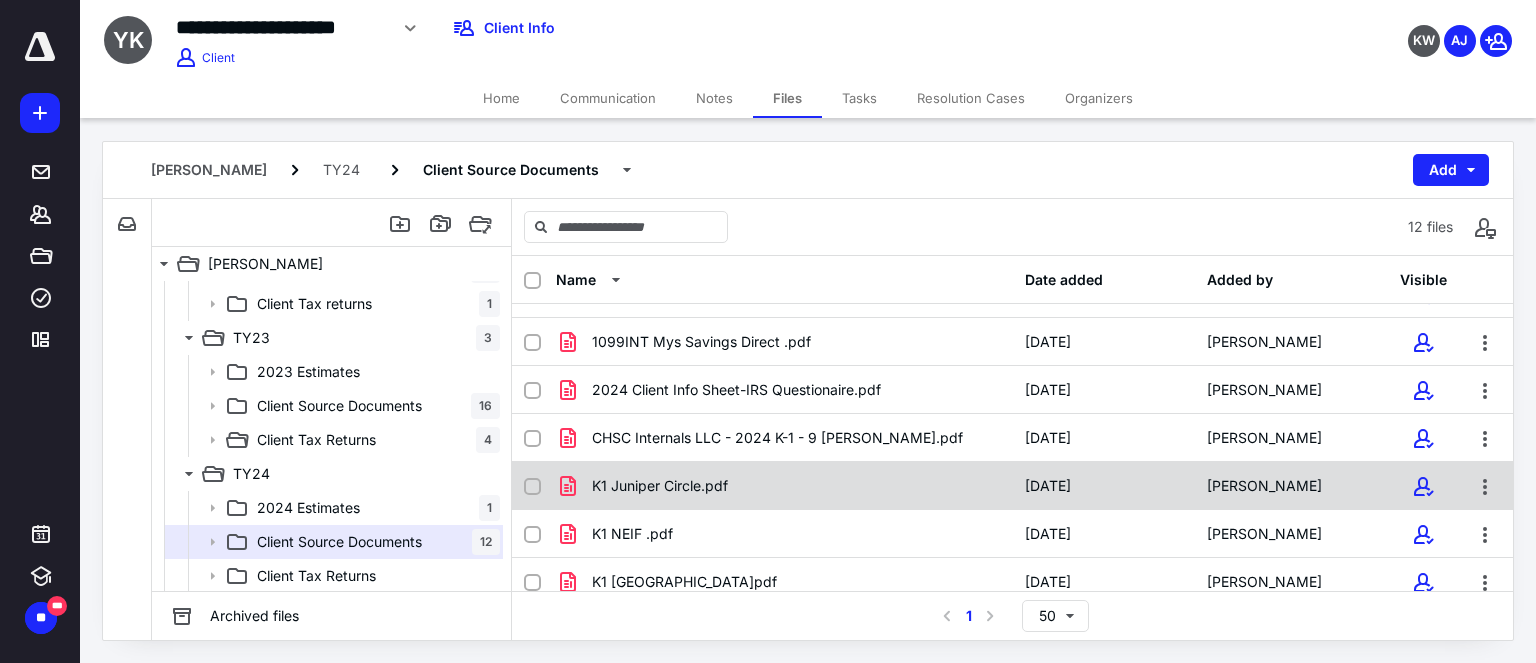 scroll, scrollTop: 0, scrollLeft: 0, axis: both 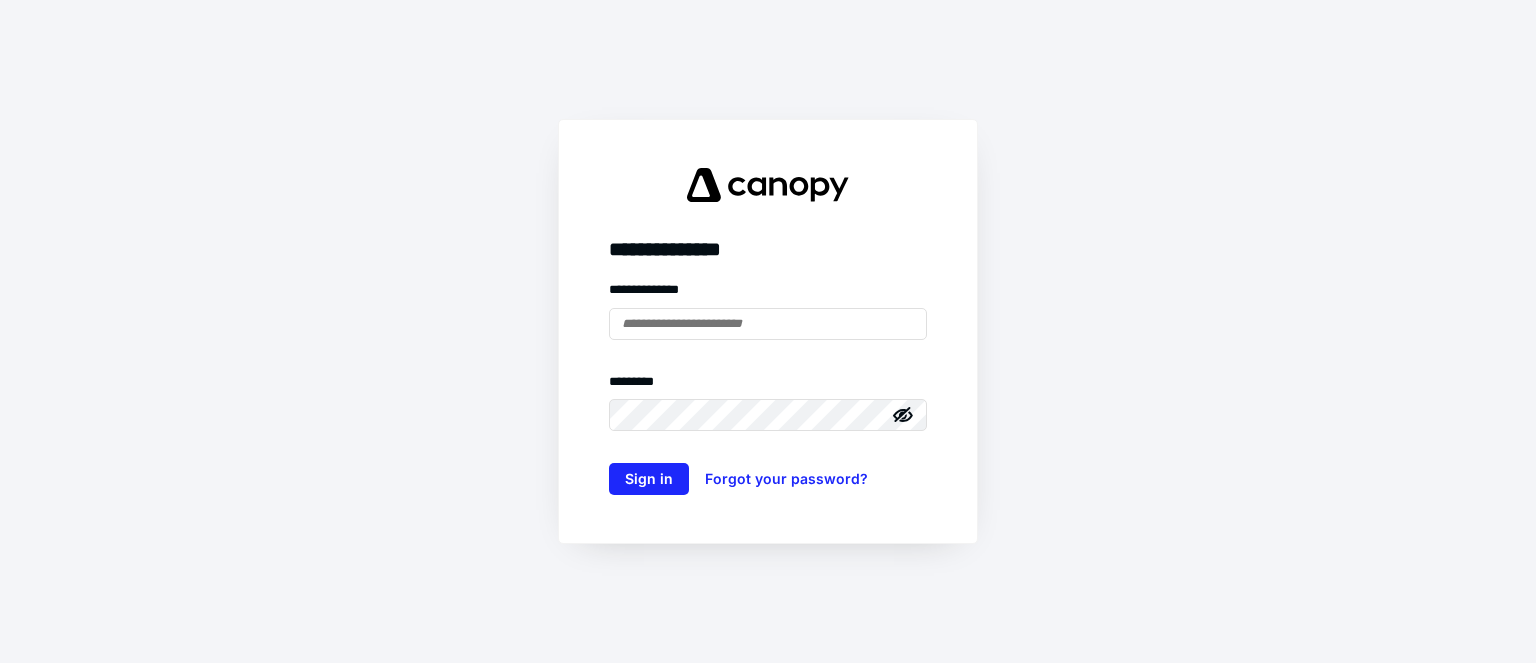 type on "**********" 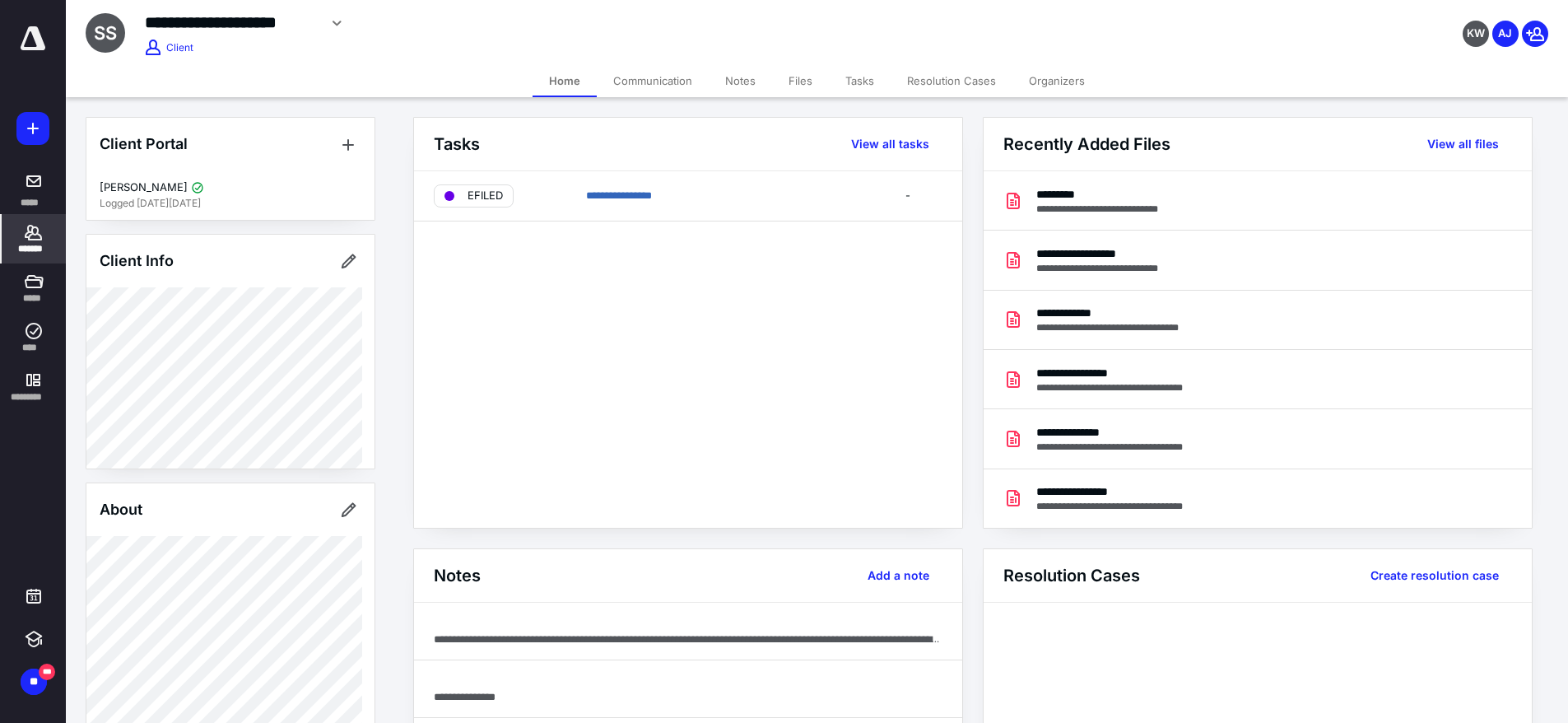 scroll, scrollTop: 0, scrollLeft: 0, axis: both 